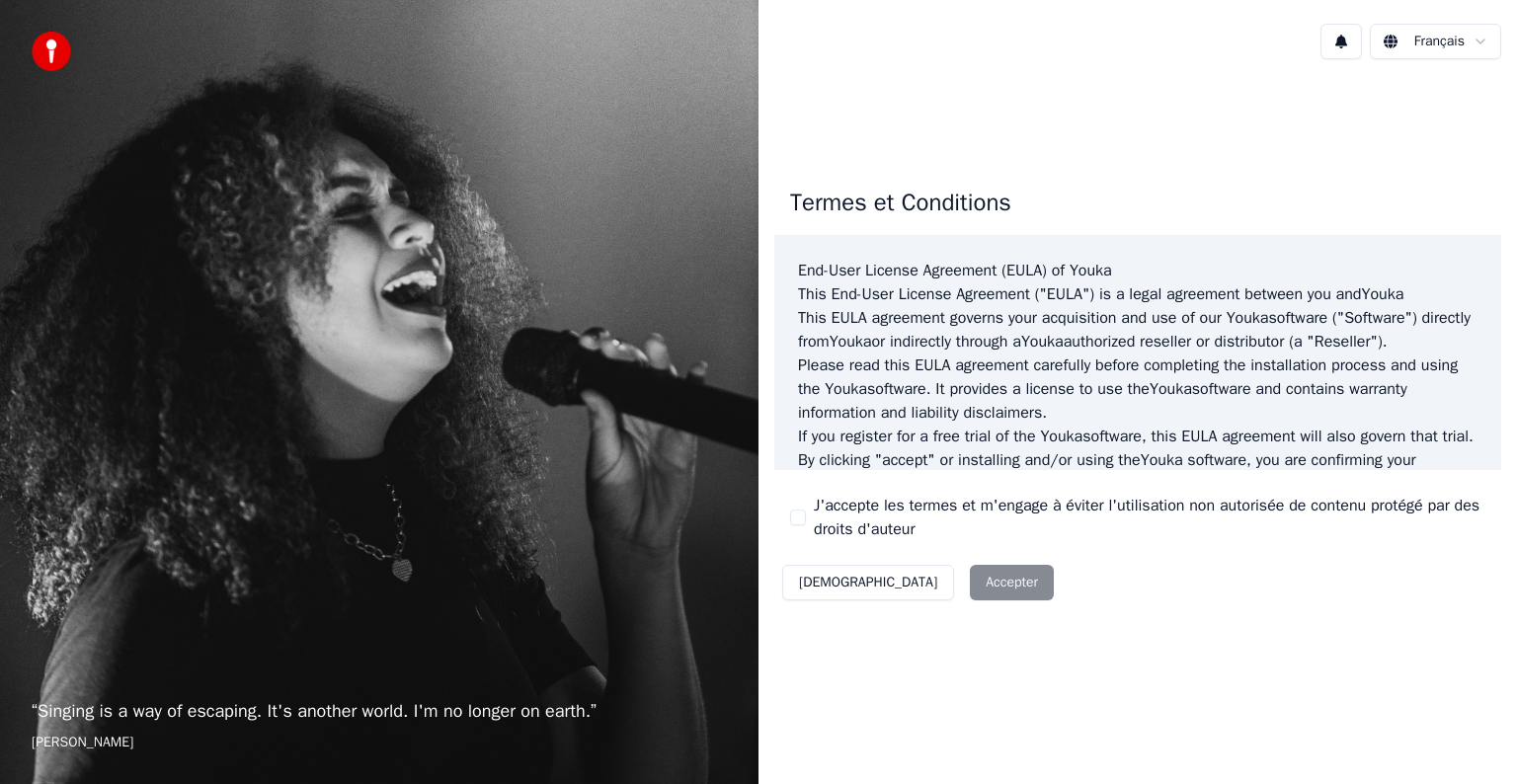 scroll, scrollTop: 0, scrollLeft: 0, axis: both 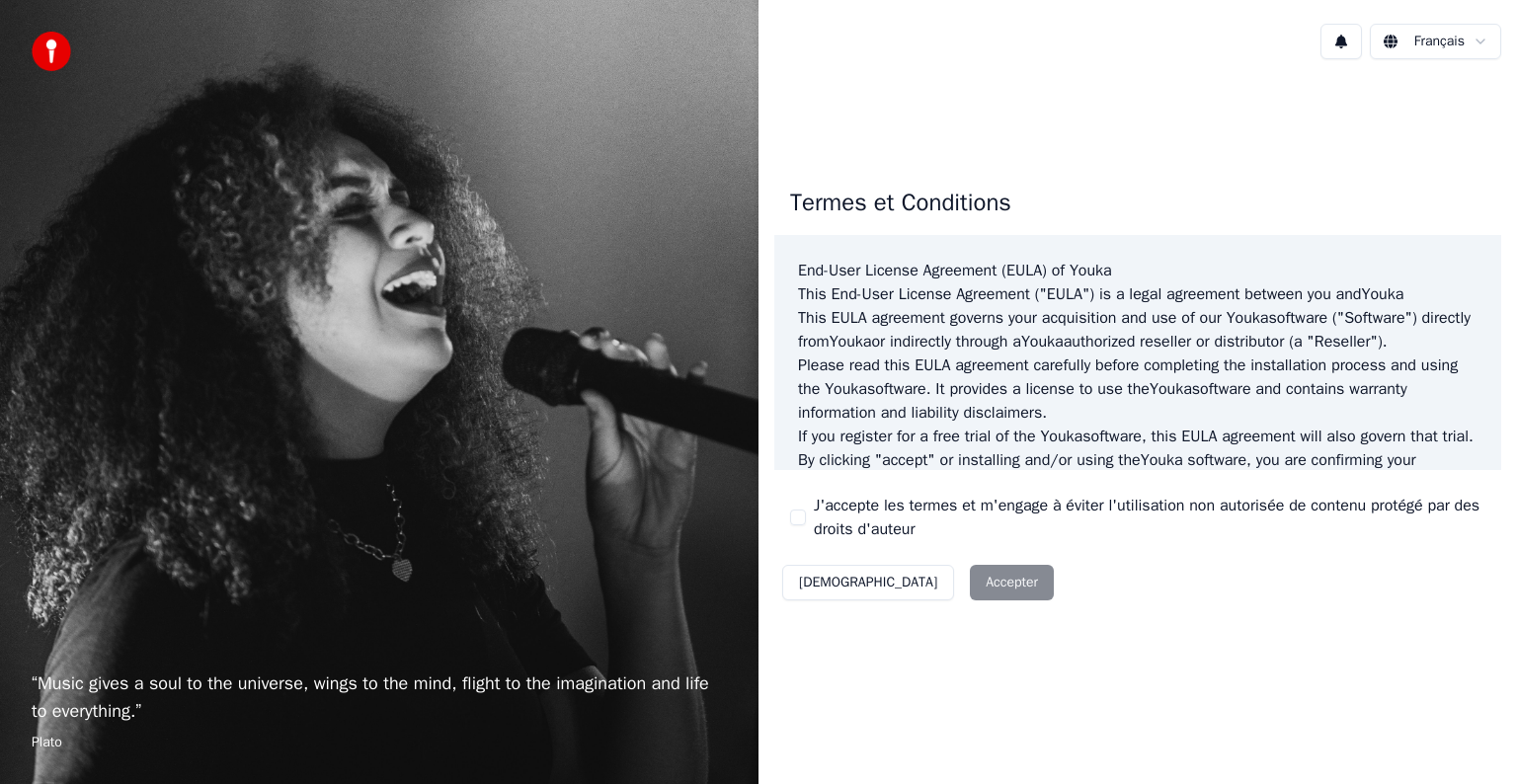 click on "J'accepte les termes et m'engage à éviter l'utilisation non autorisée de contenu protégé par des droits d'auteur" at bounding box center [798, 517] 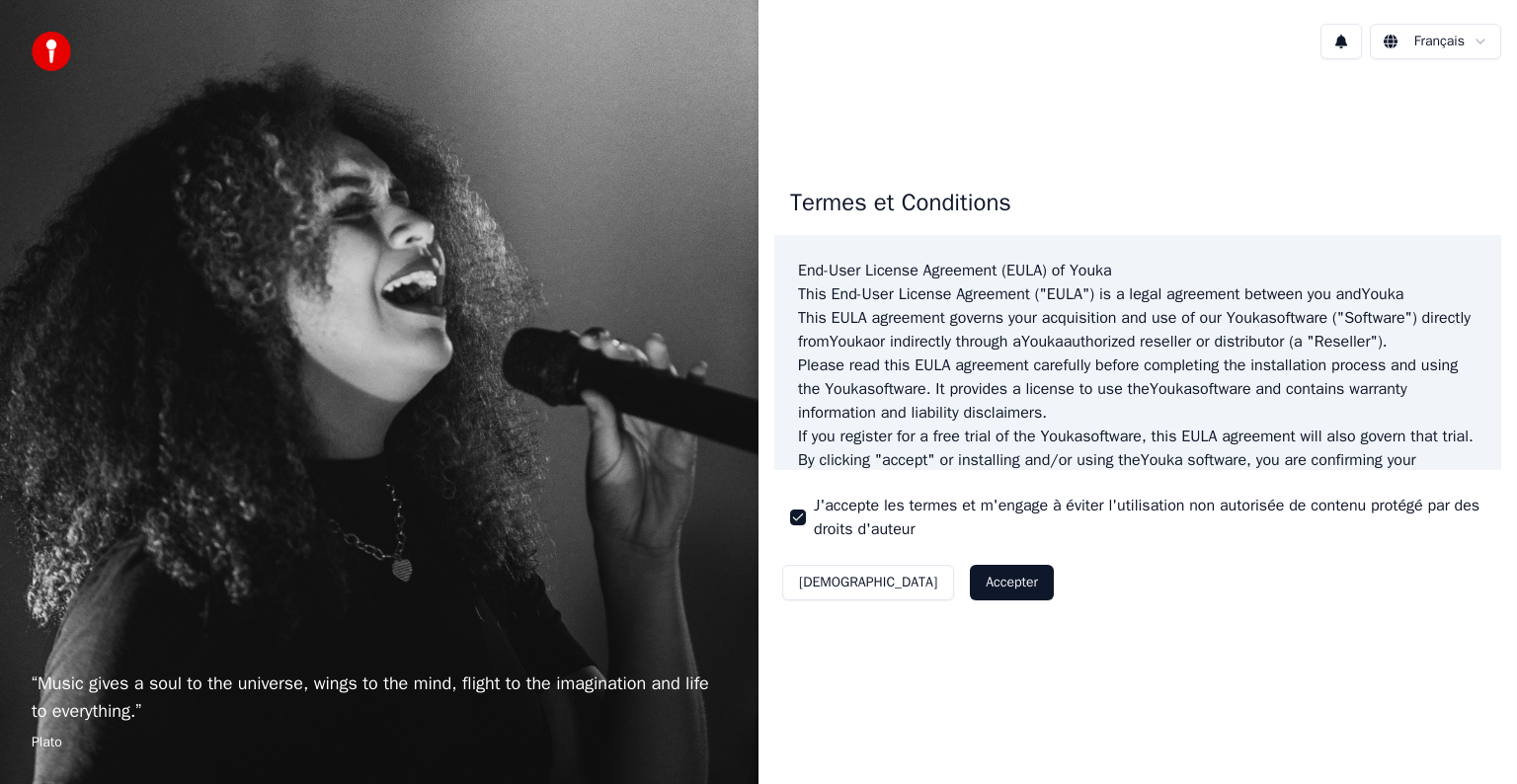 click on "Accepter" at bounding box center [1011, 583] 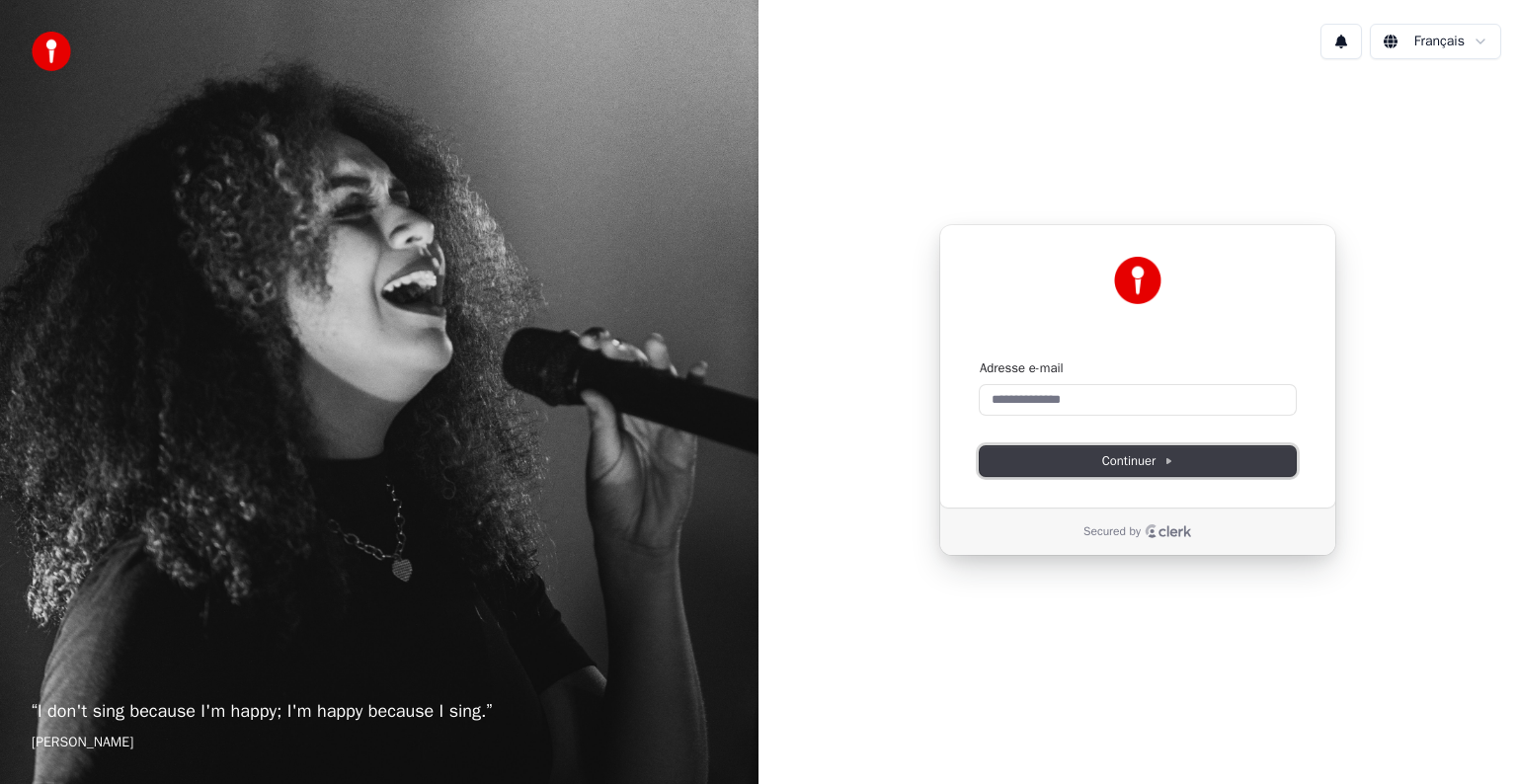 click on "Continuer" at bounding box center [1138, 461] 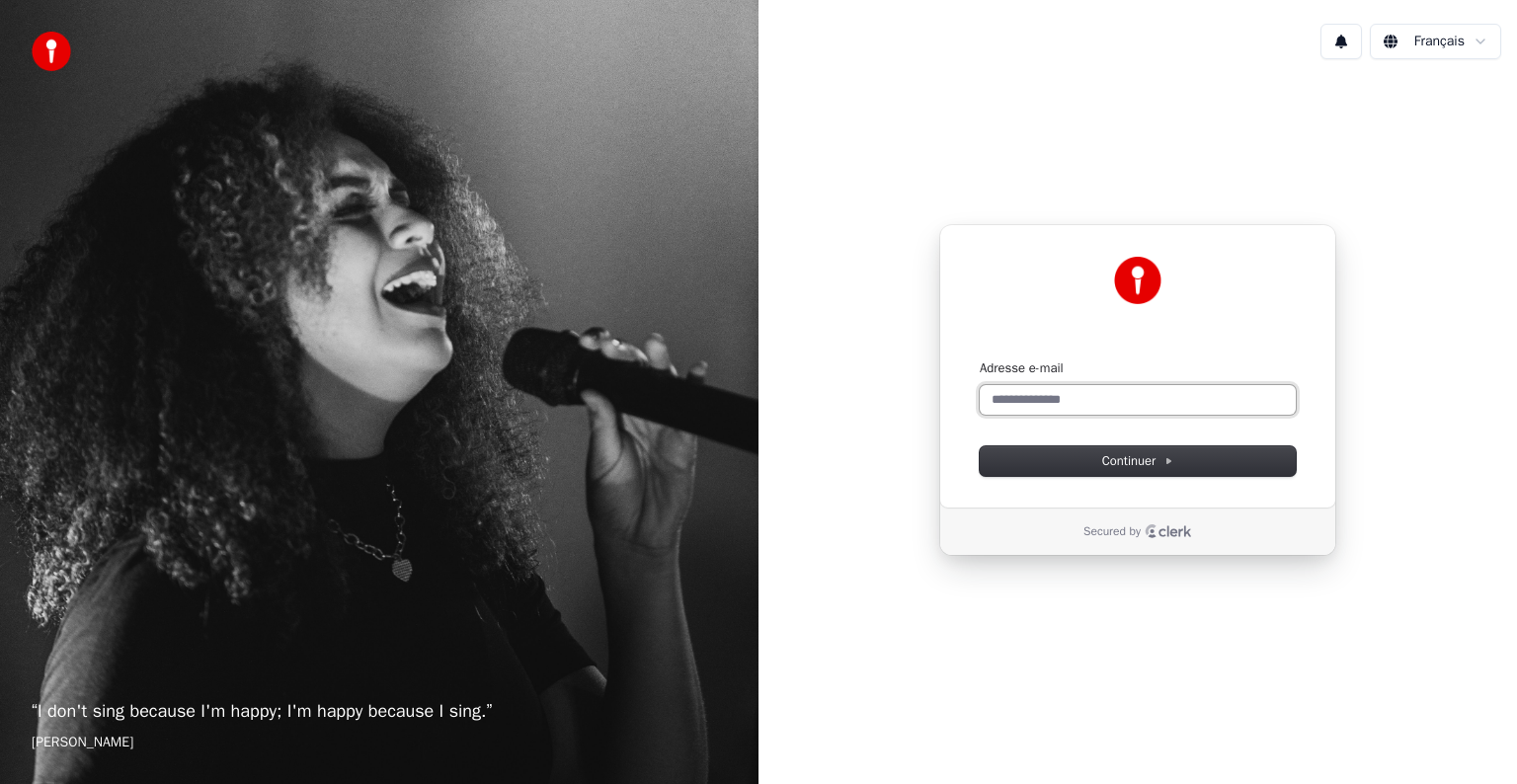 click on "Adresse e-mail" at bounding box center [1138, 400] 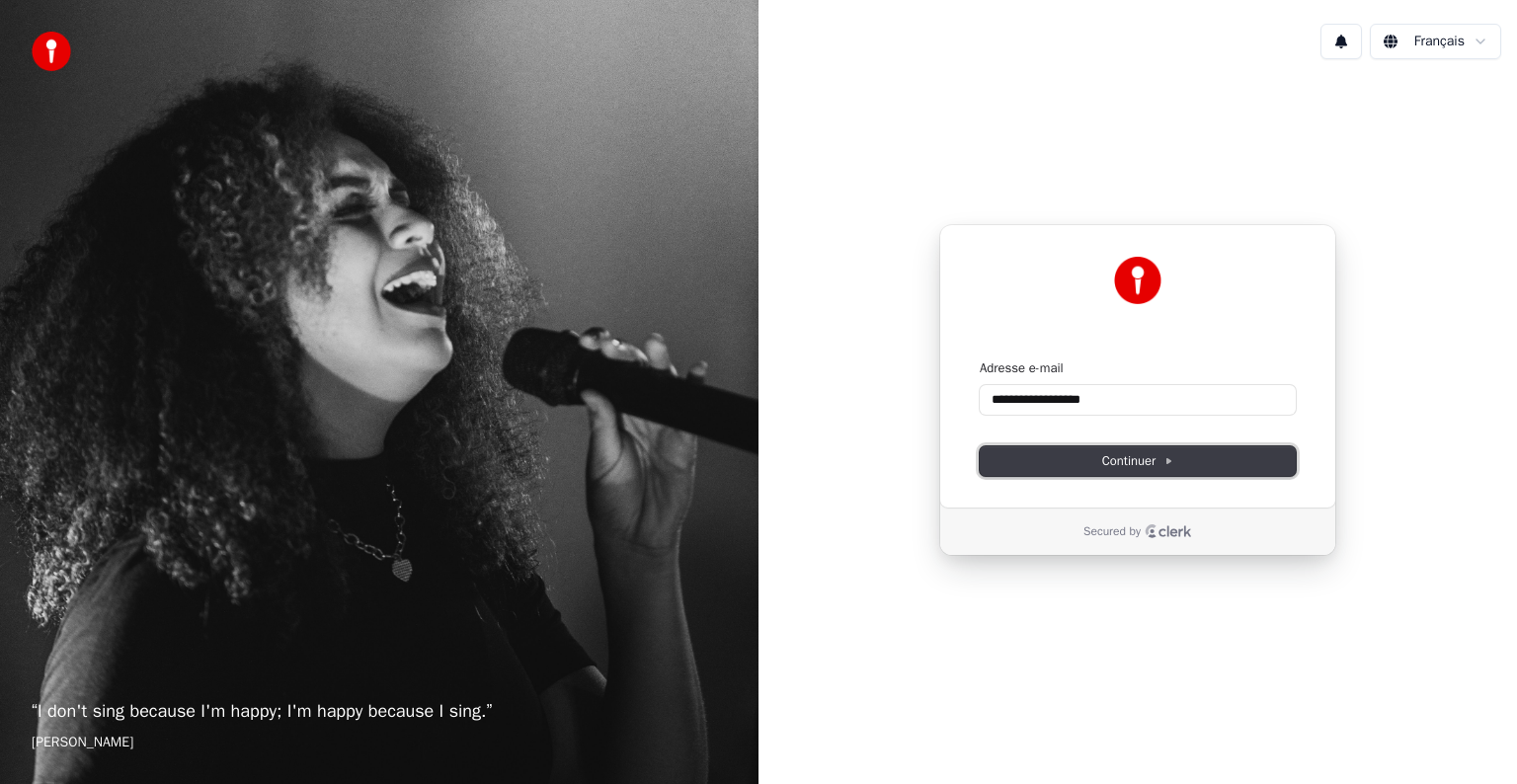 click on "Continuer" at bounding box center [1138, 461] 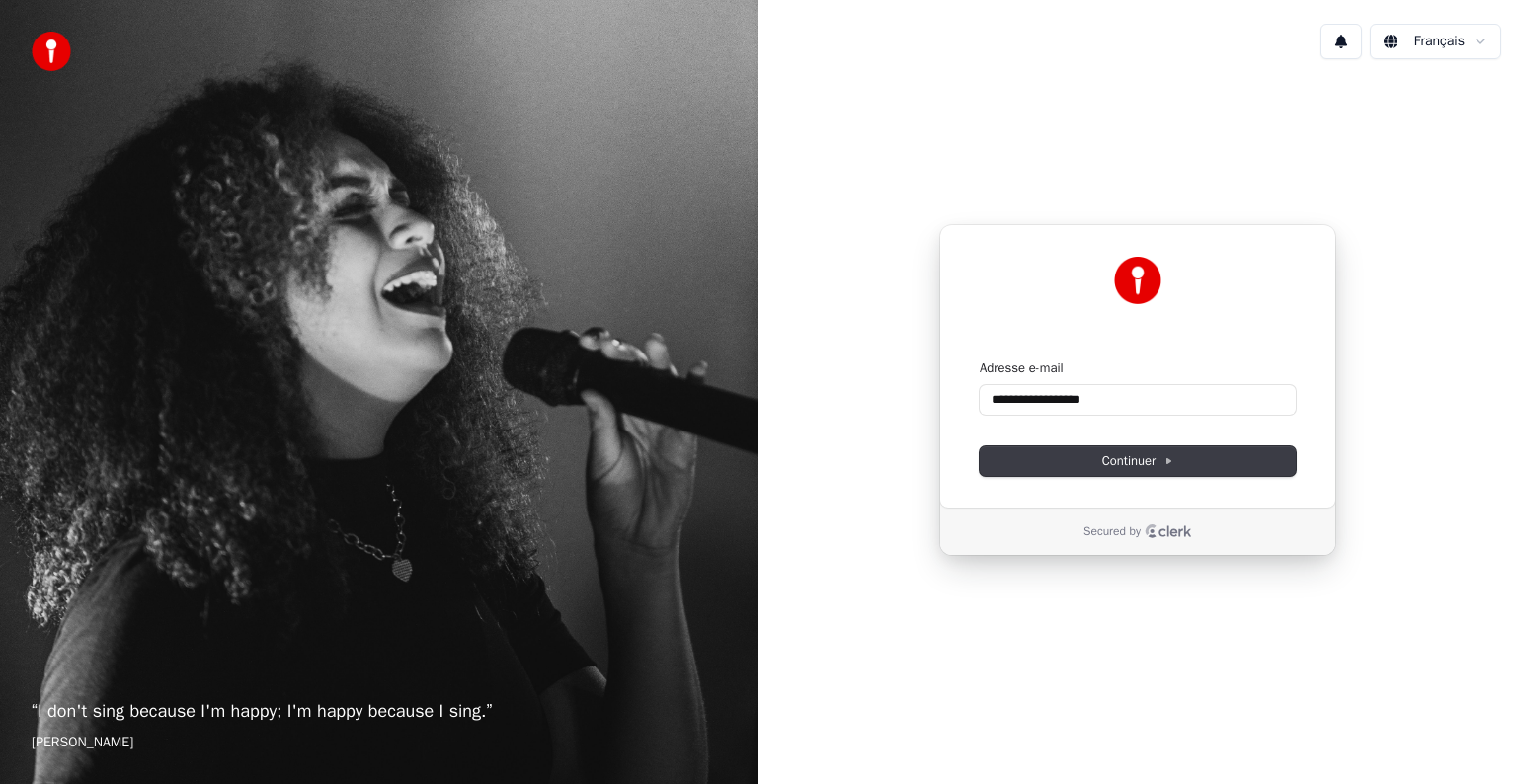 type on "**********" 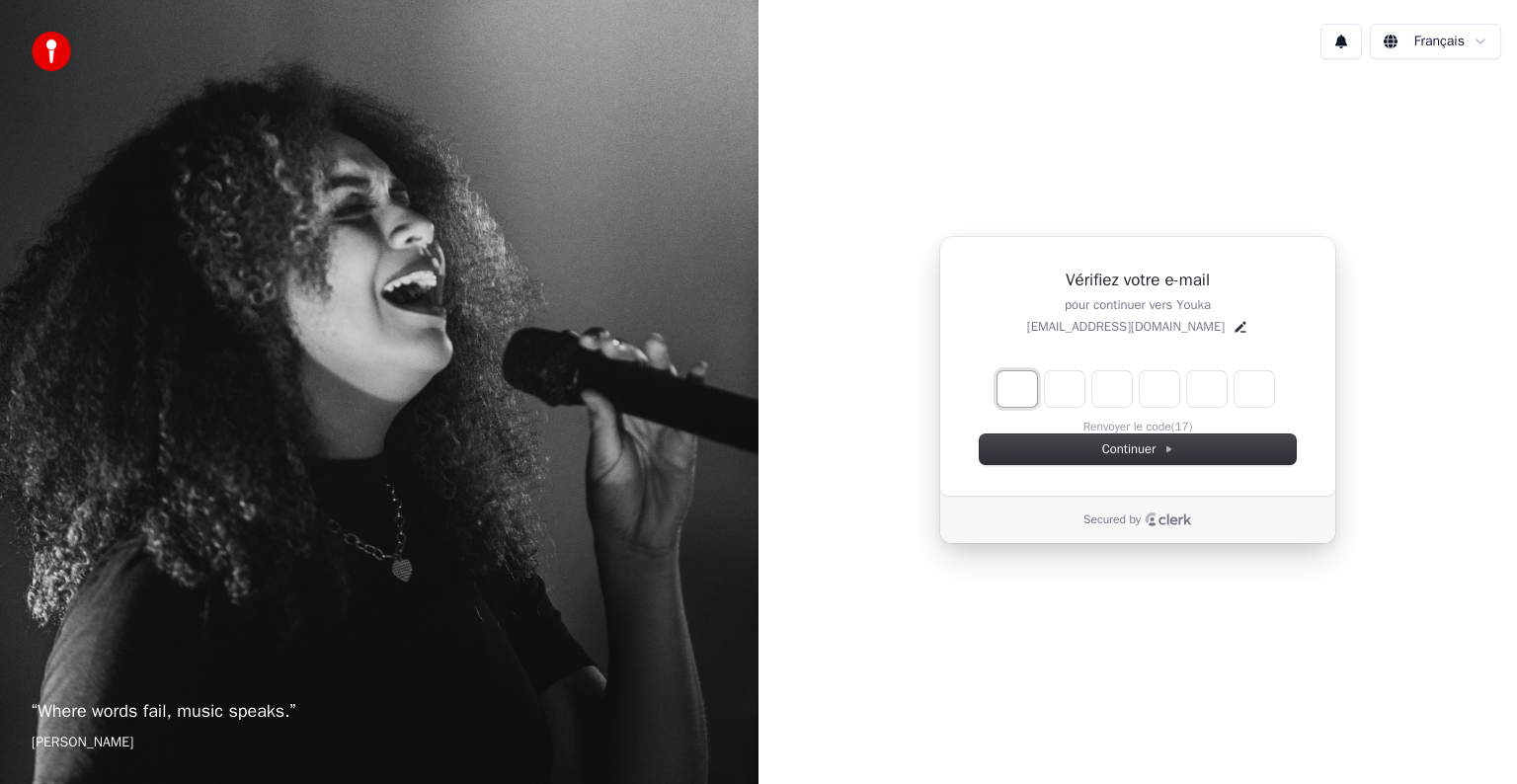 click at bounding box center [1017, 389] 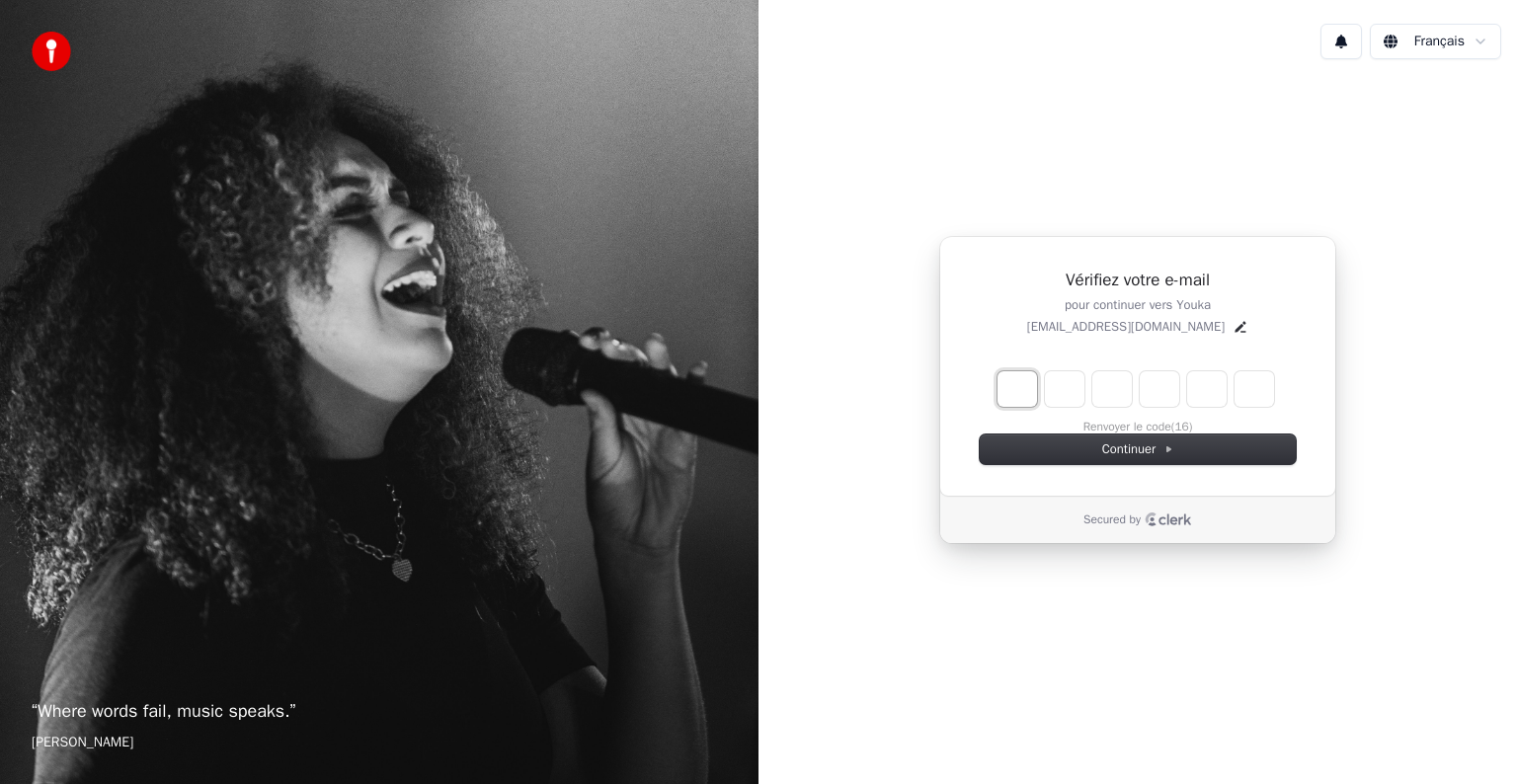 type on "*" 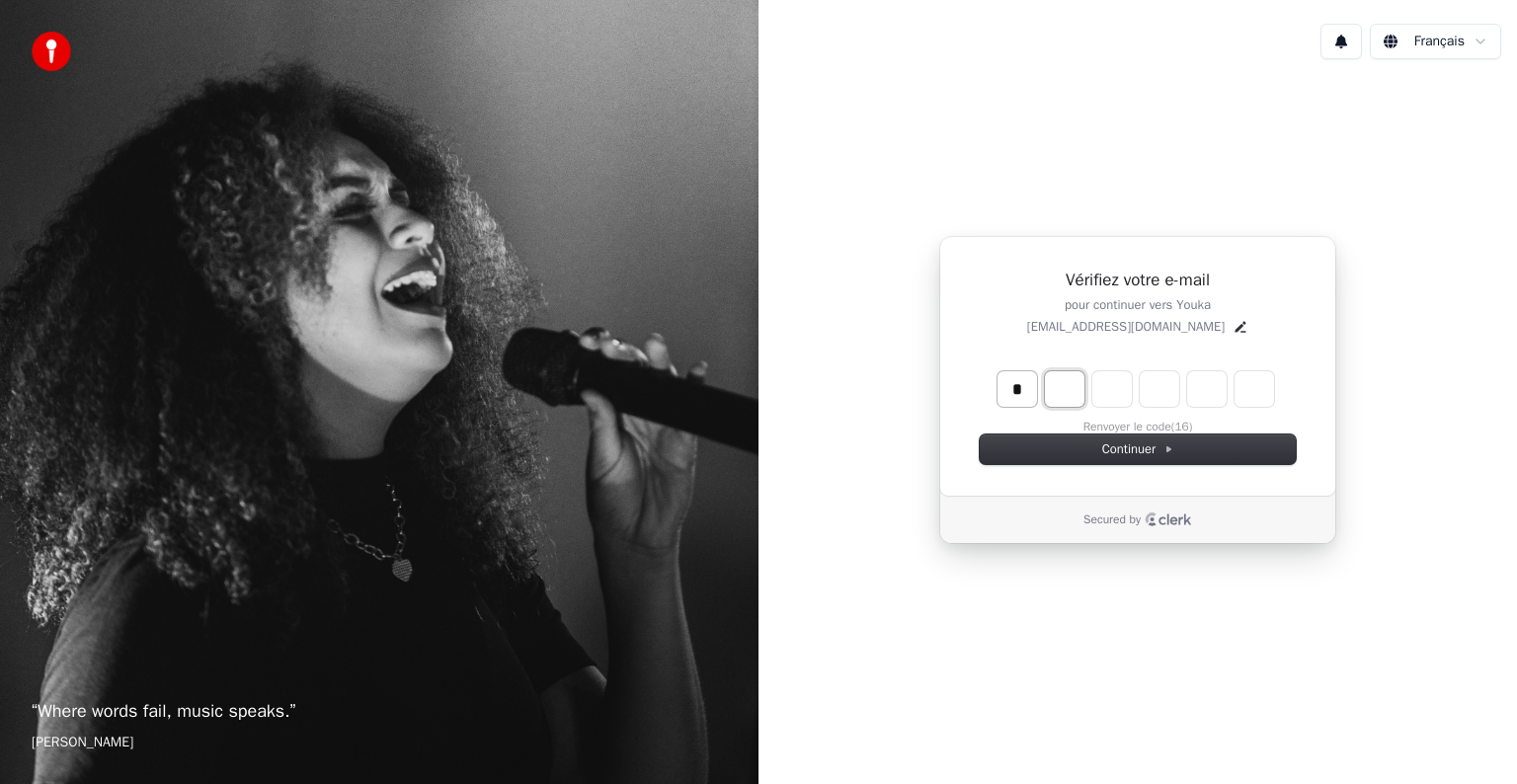 type on "*" 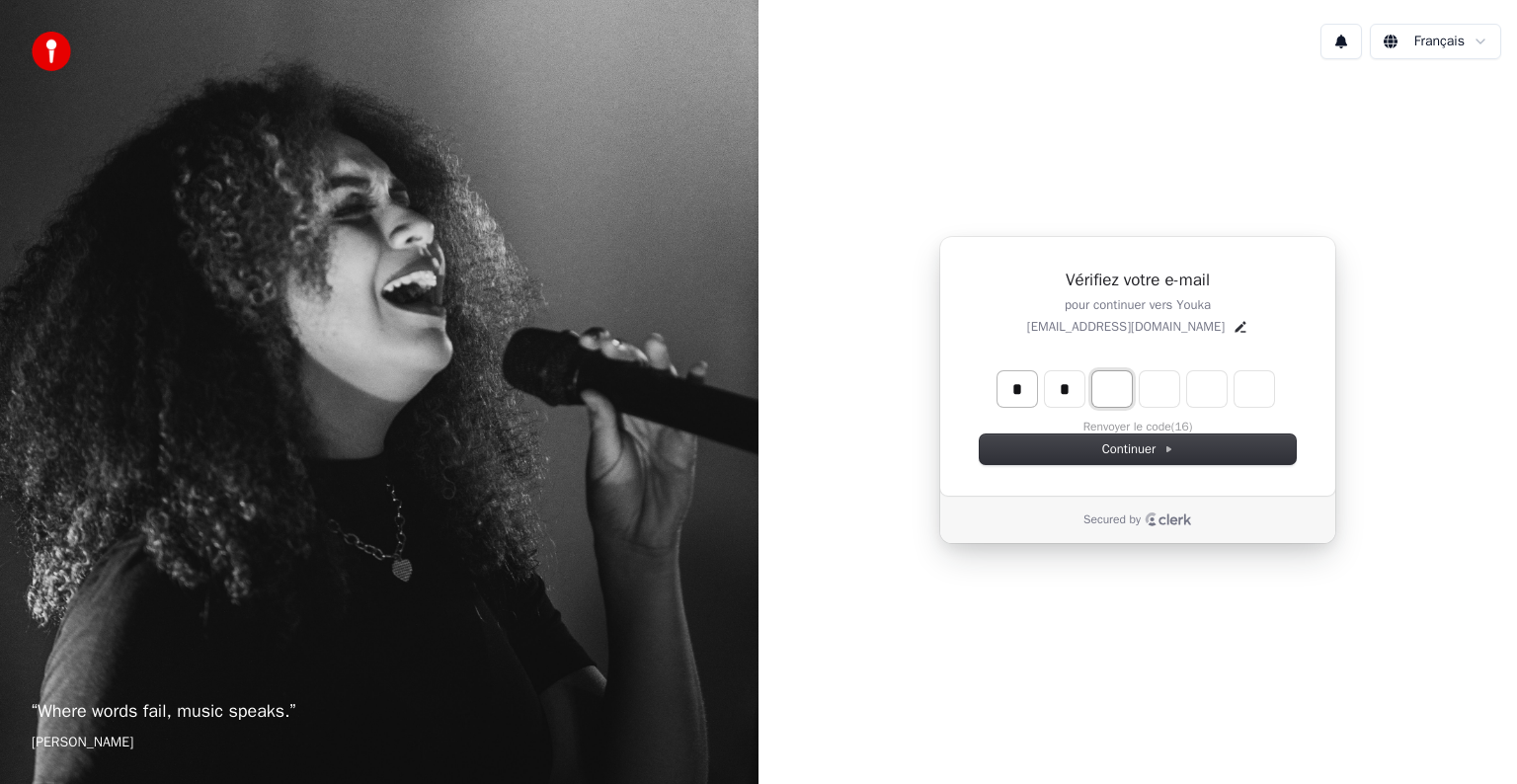 type on "**" 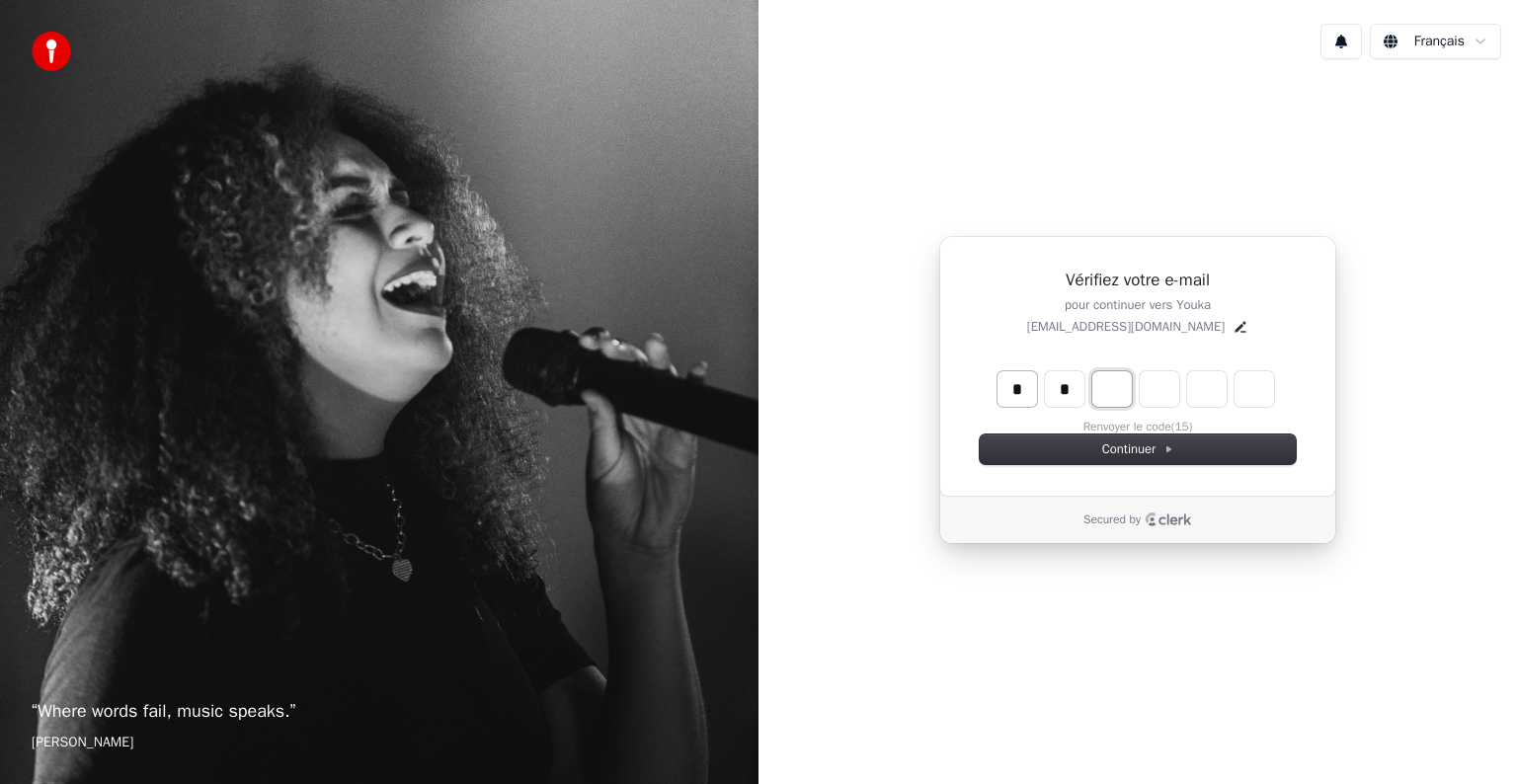 type on "*" 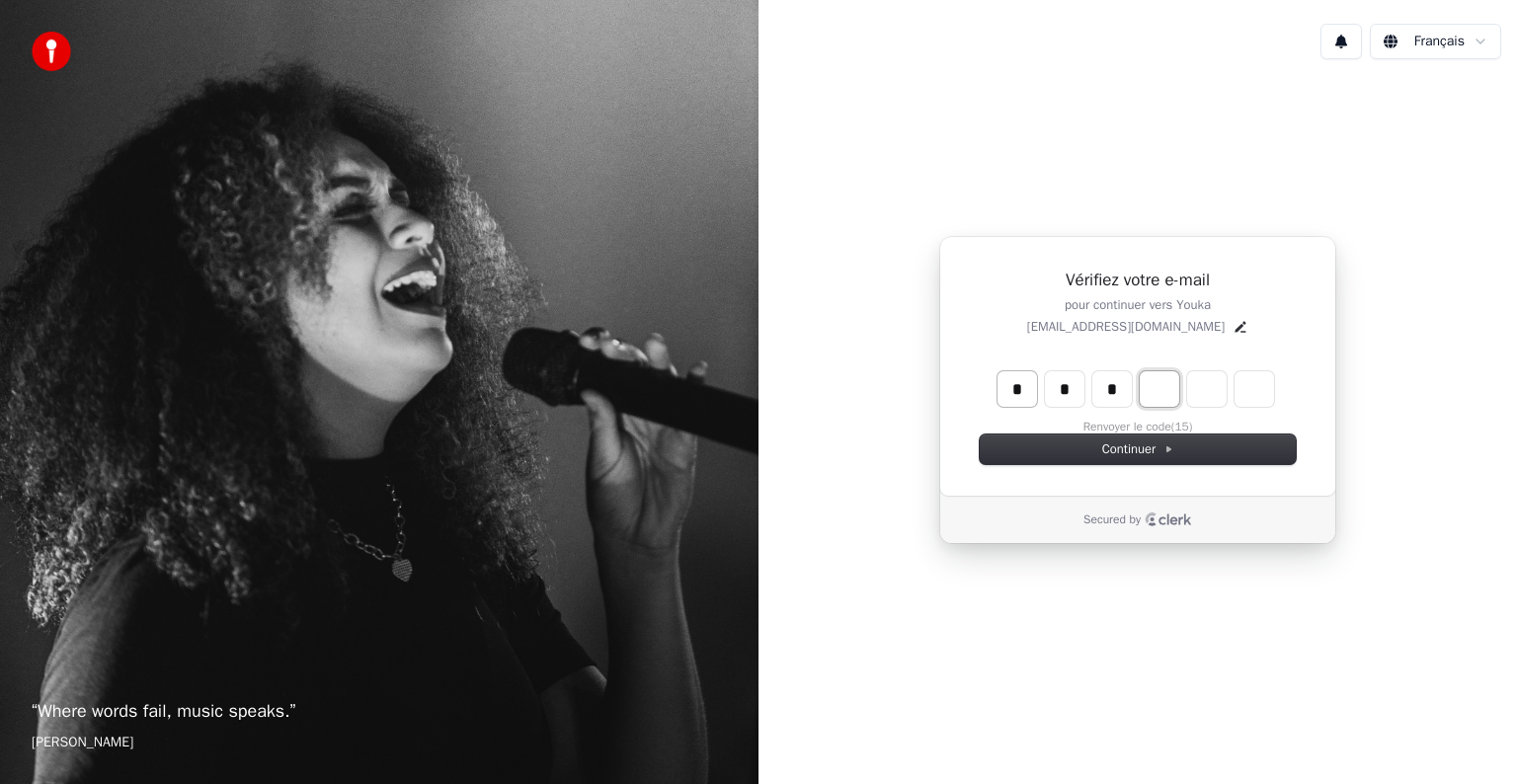 type on "***" 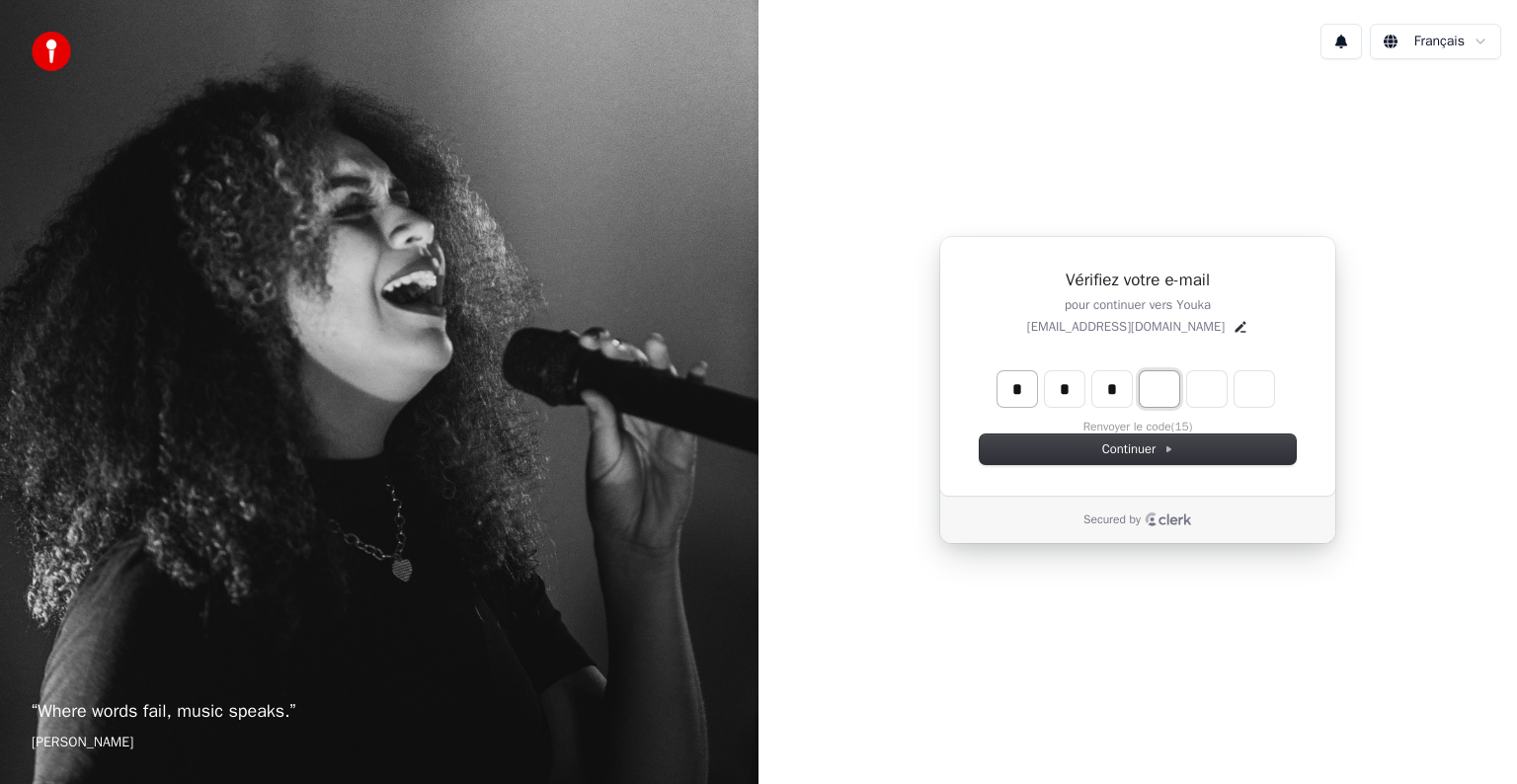 type on "*" 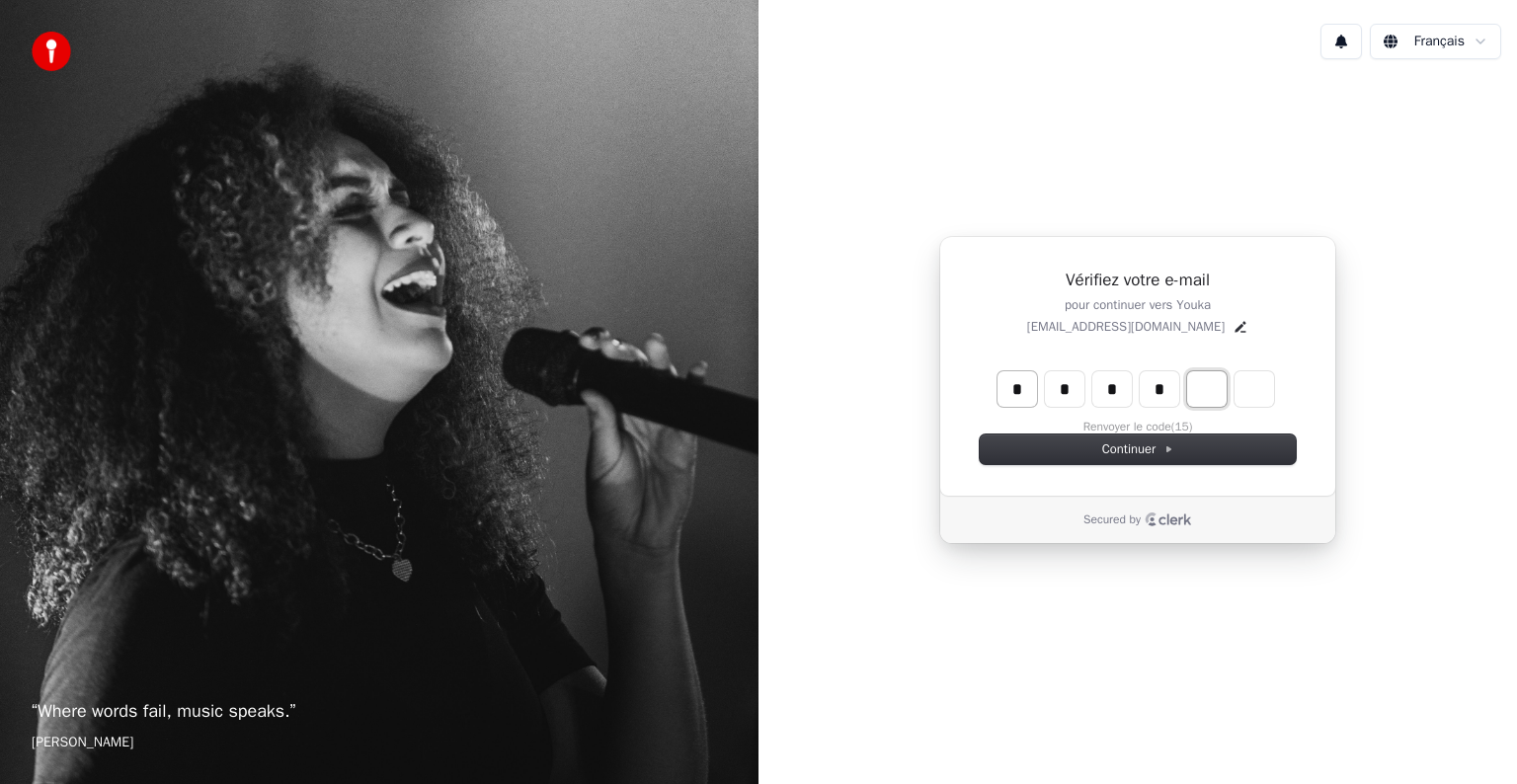 type on "****" 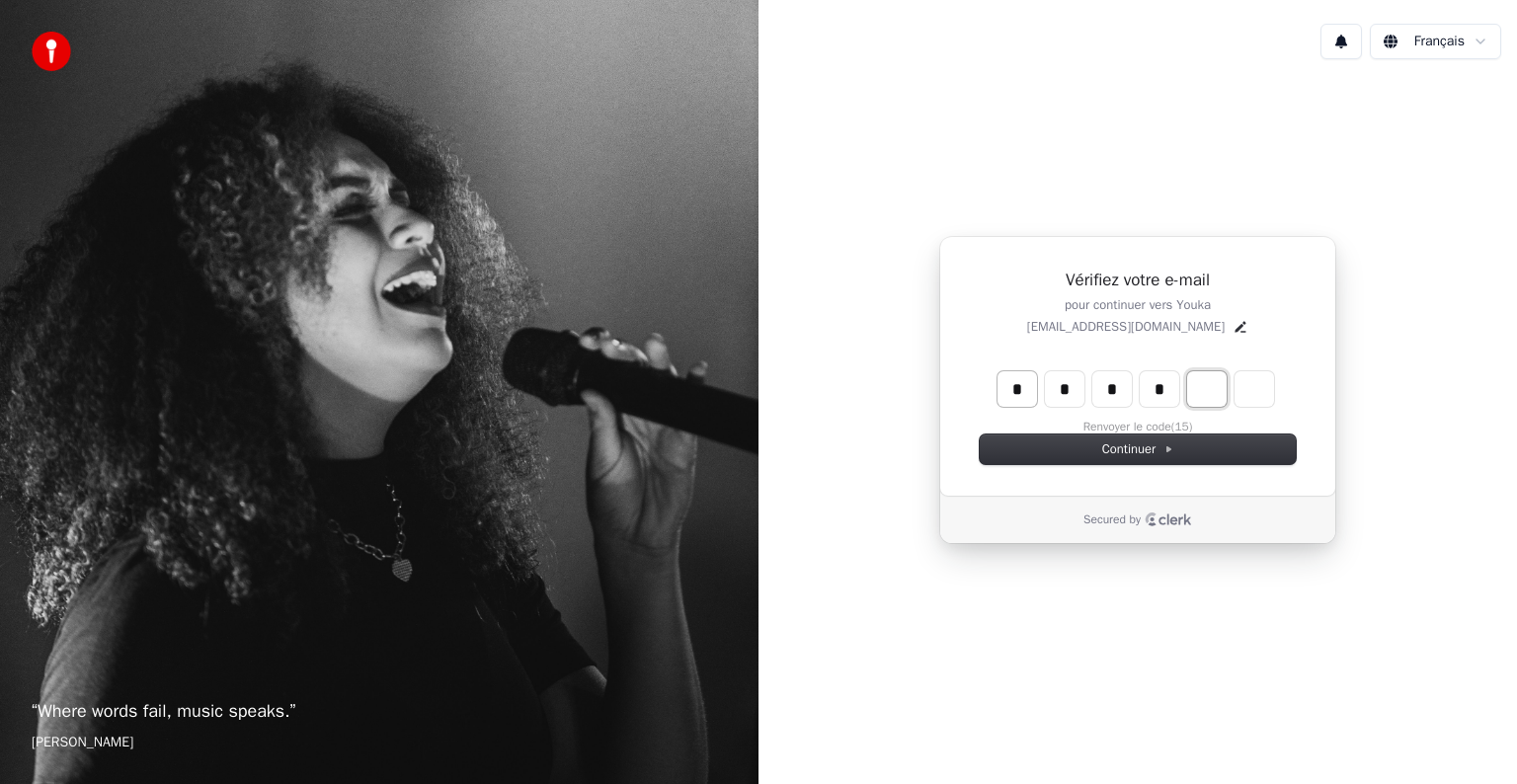 type on "*" 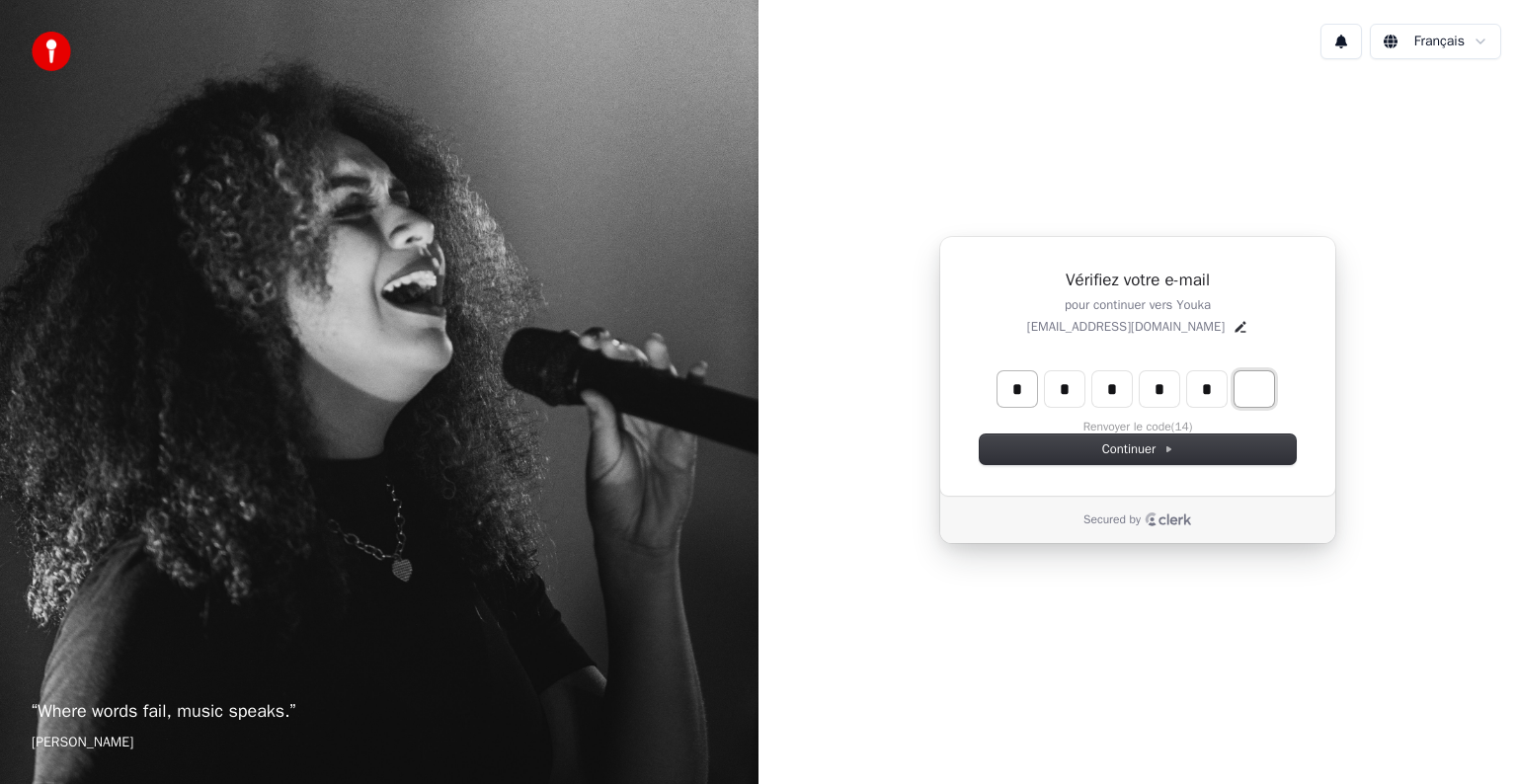 type on "******" 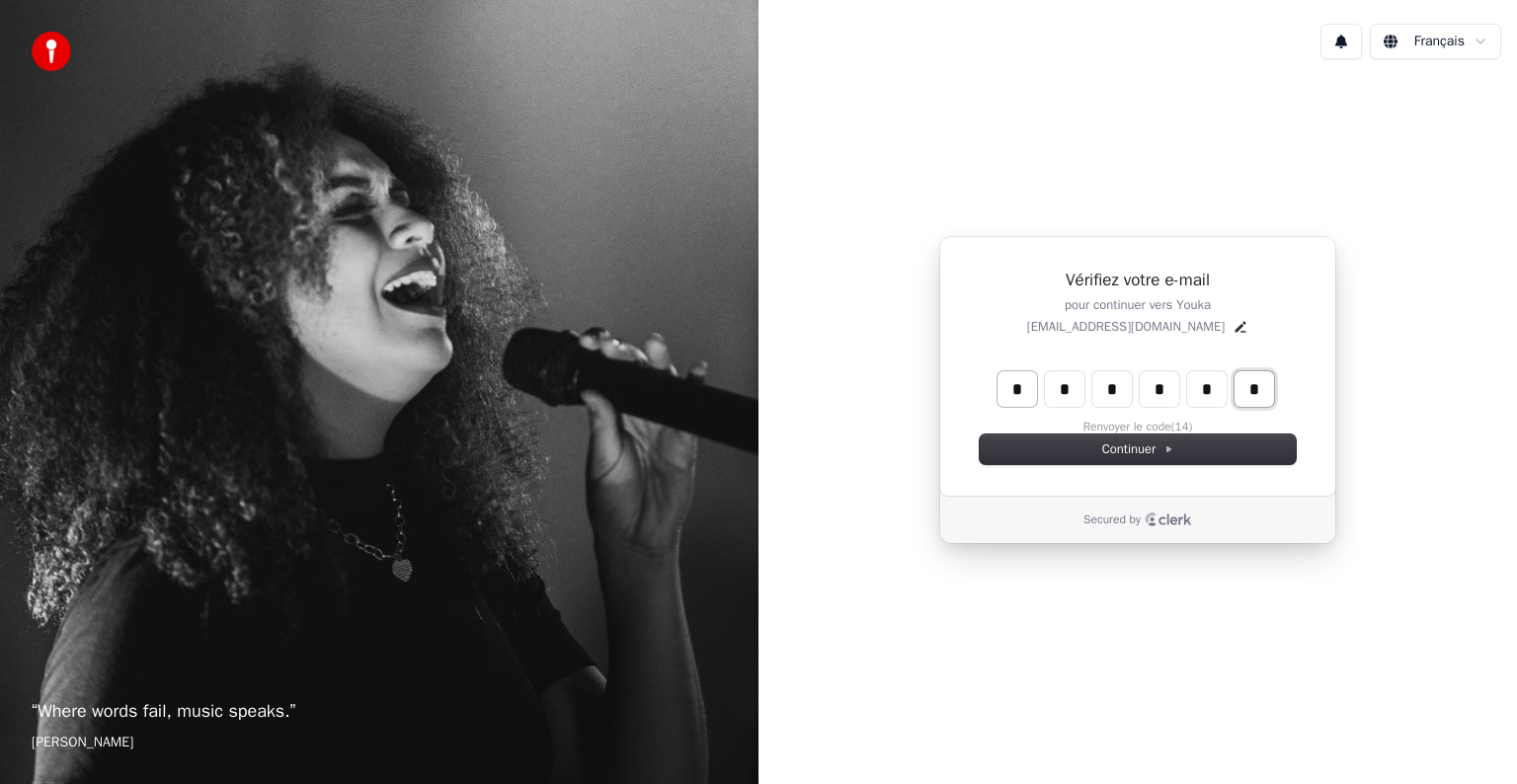 type on "*" 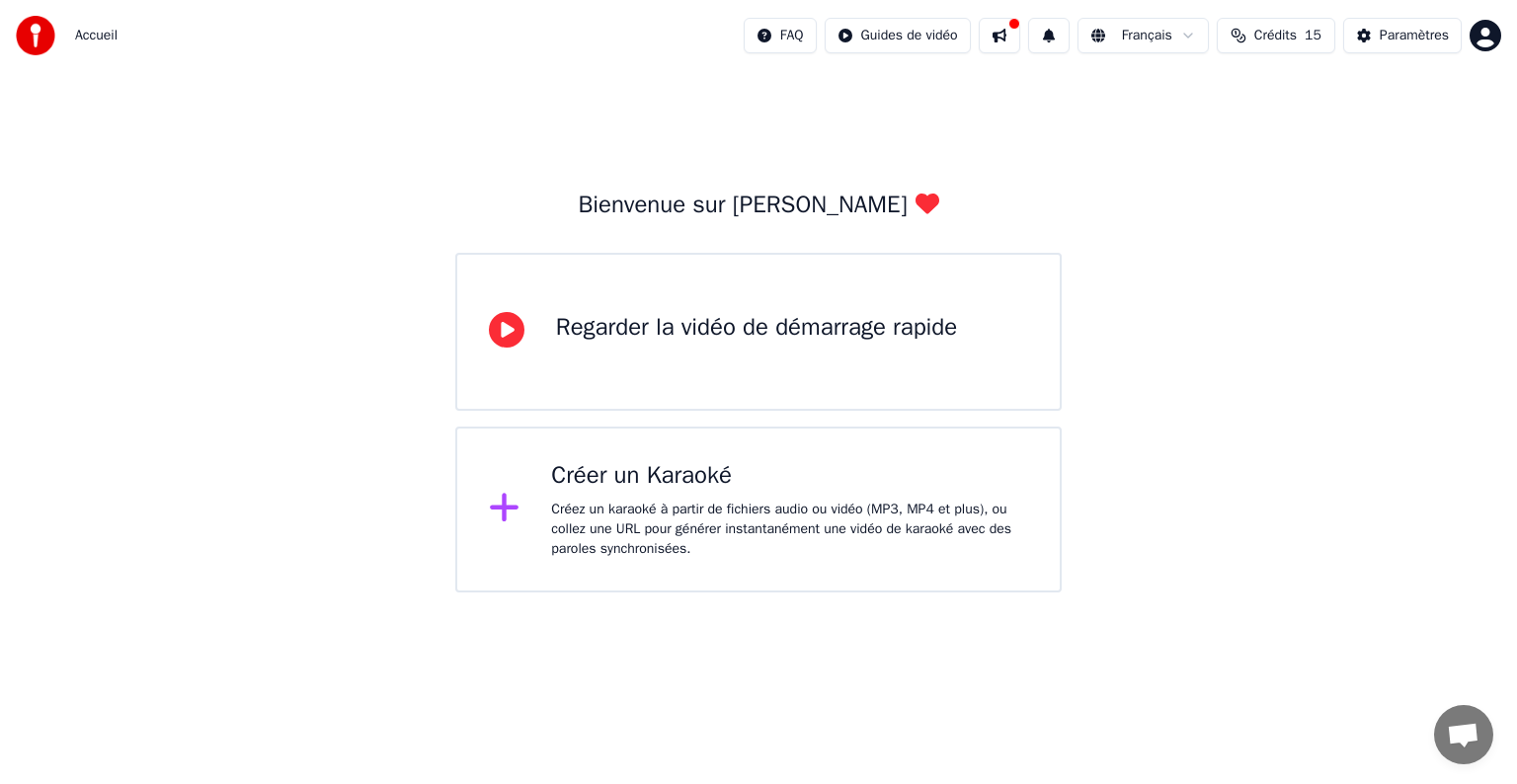 click on "Créez un karaoké à partir de fichiers audio ou vidéo (MP3, MP4 et plus), ou collez une URL pour générer instantanément une vidéo de karaoké avec des paroles synchronisées." at bounding box center (789, 529) 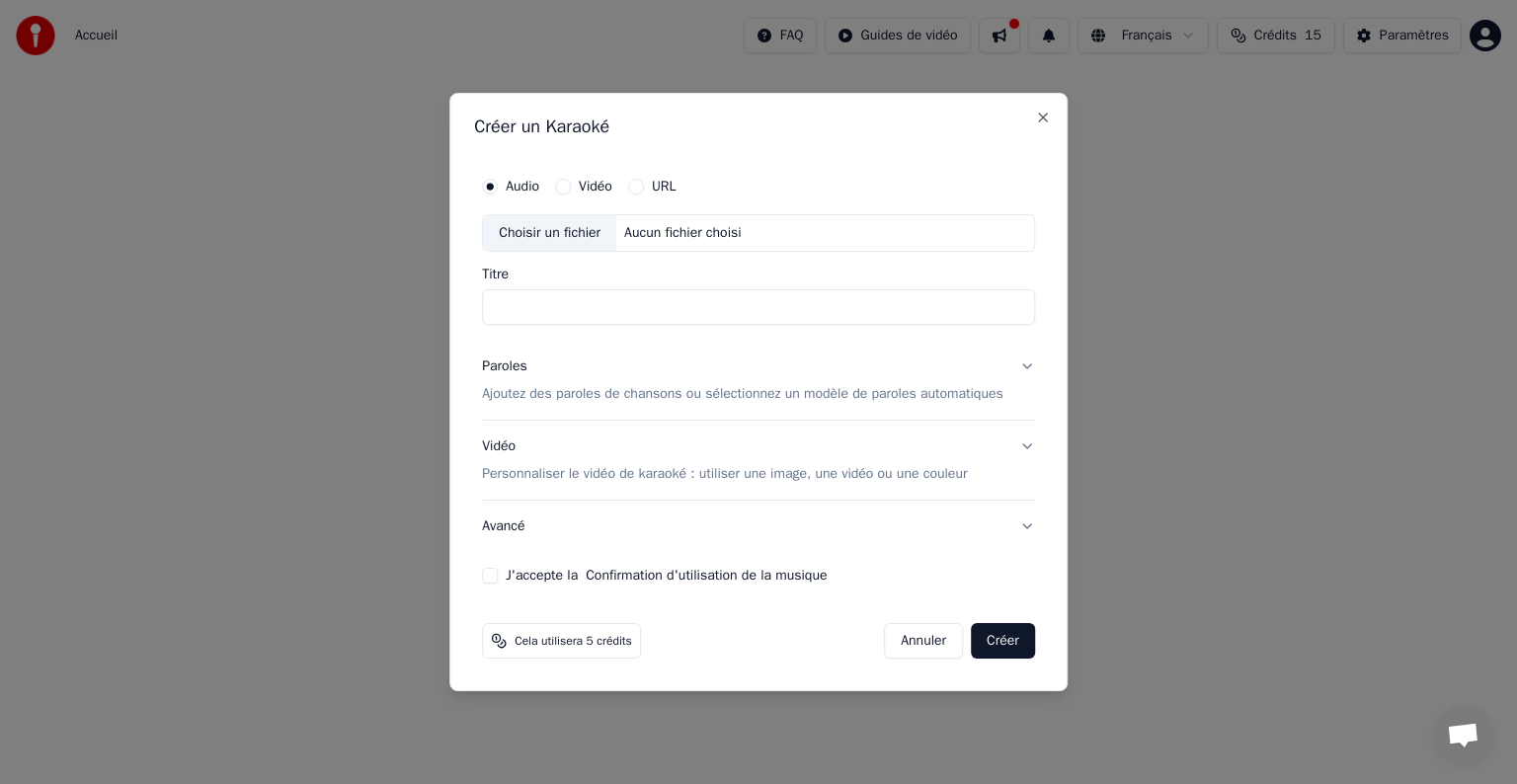 paste on "**********" 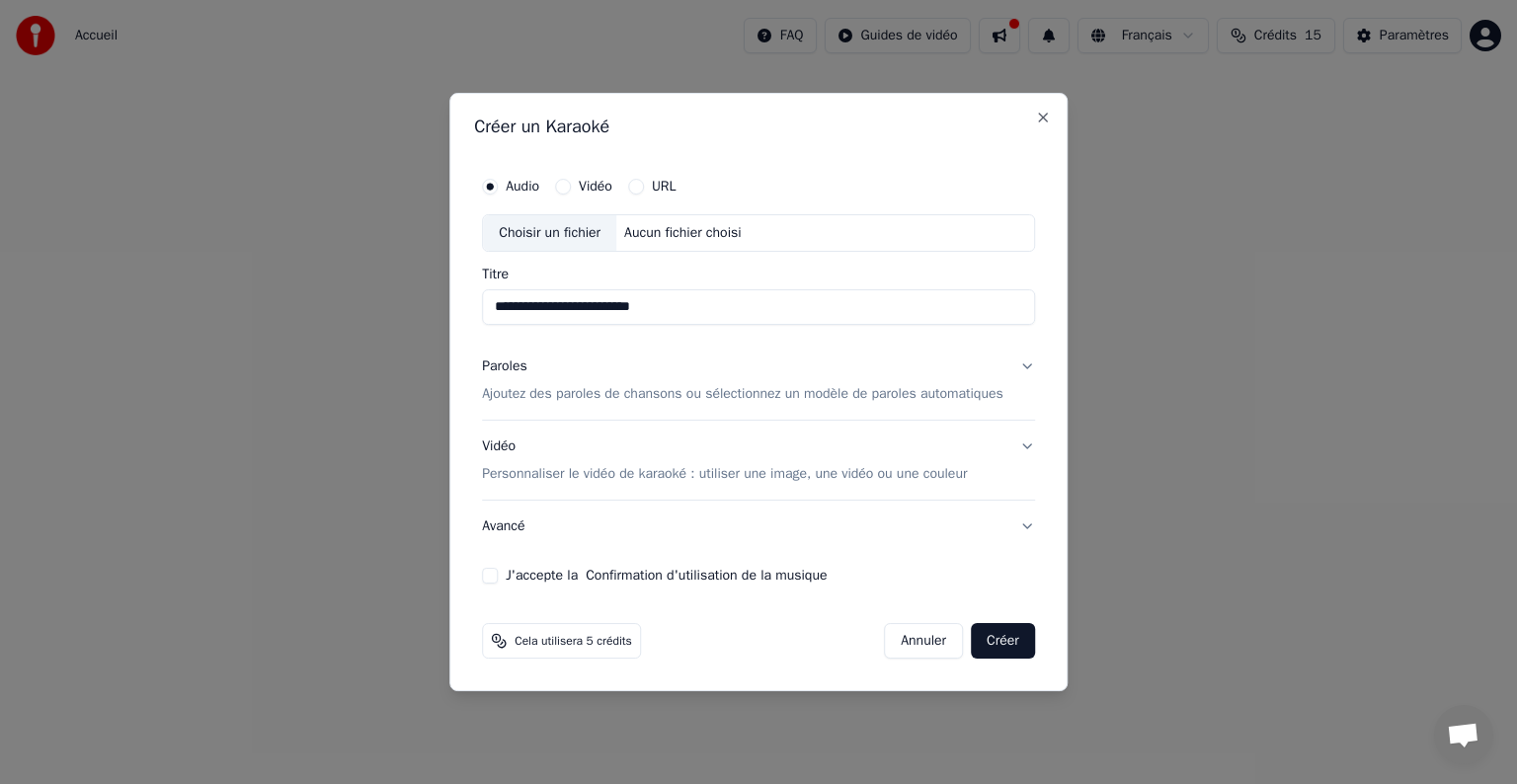 type on "**********" 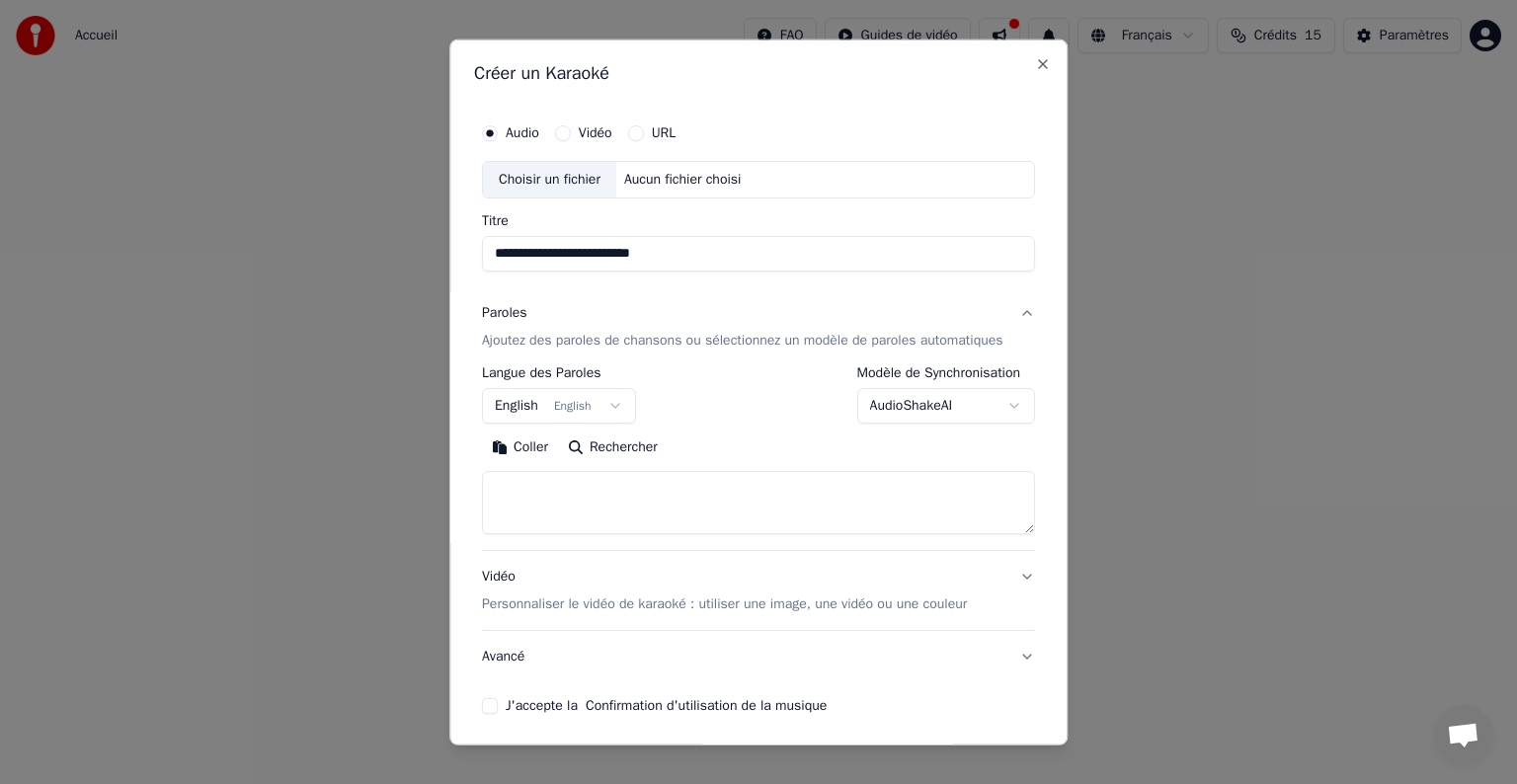 click at bounding box center (758, 503) 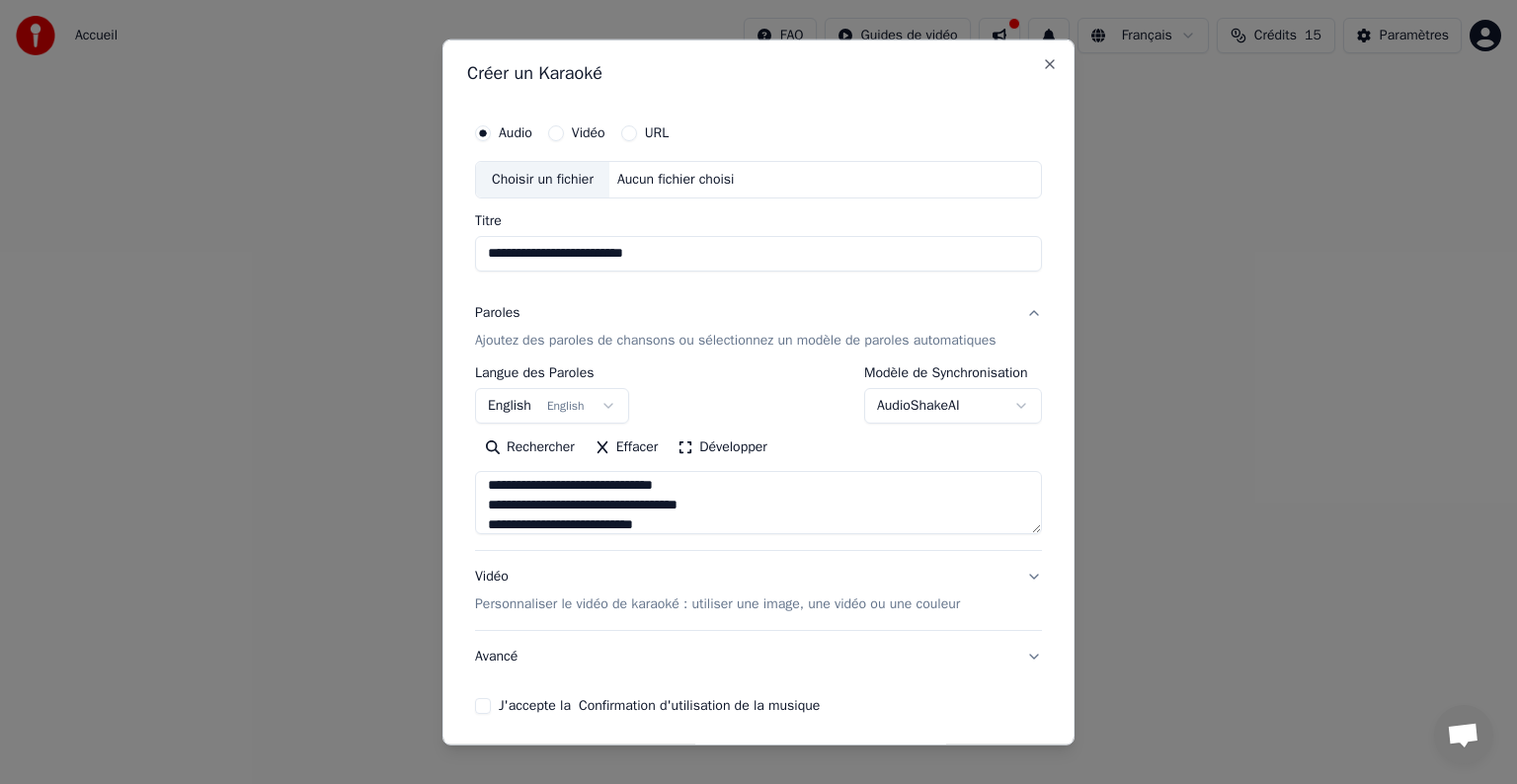 scroll, scrollTop: 1315, scrollLeft: 0, axis: vertical 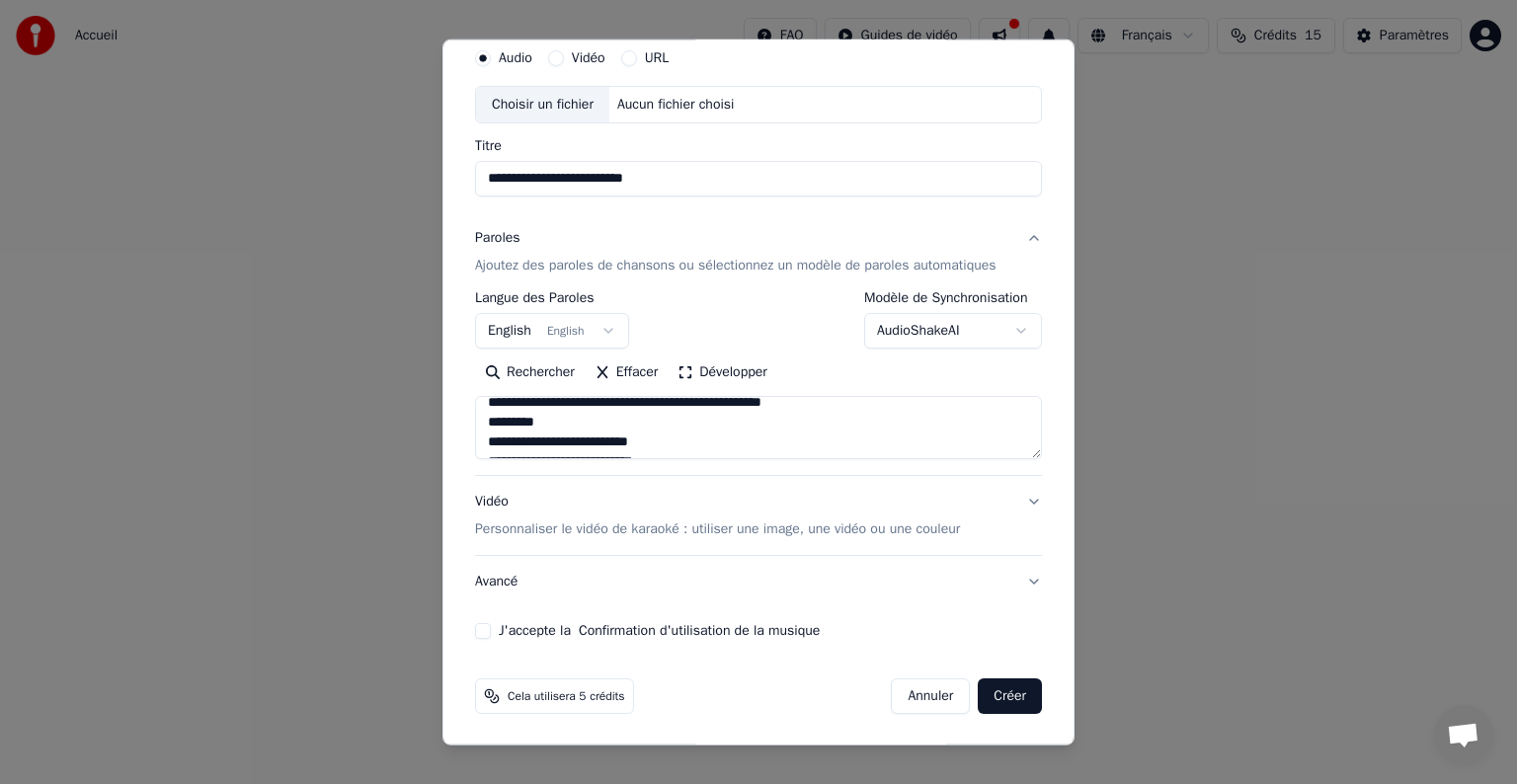 click at bounding box center [758, 428] 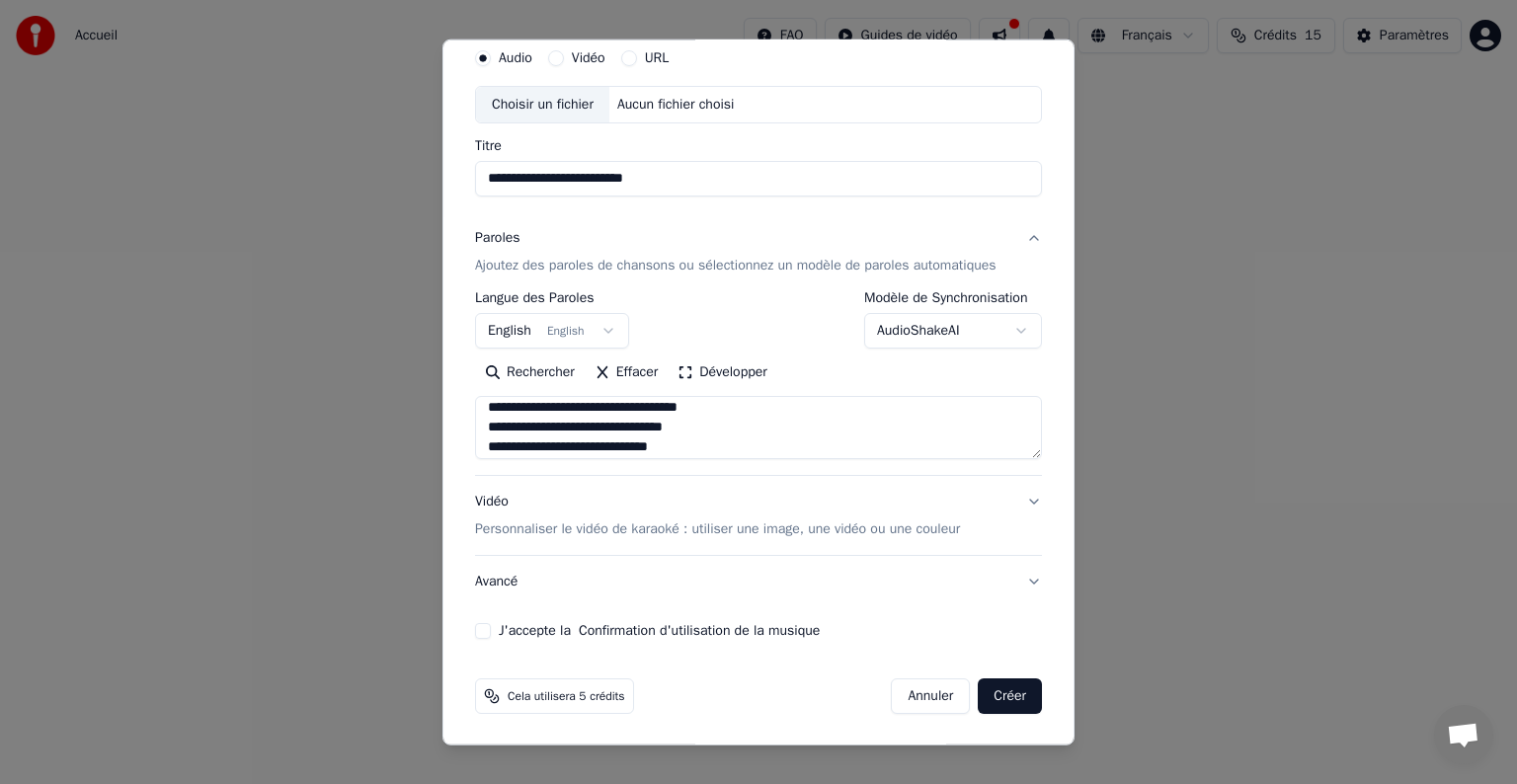 scroll, scrollTop: 0, scrollLeft: 0, axis: both 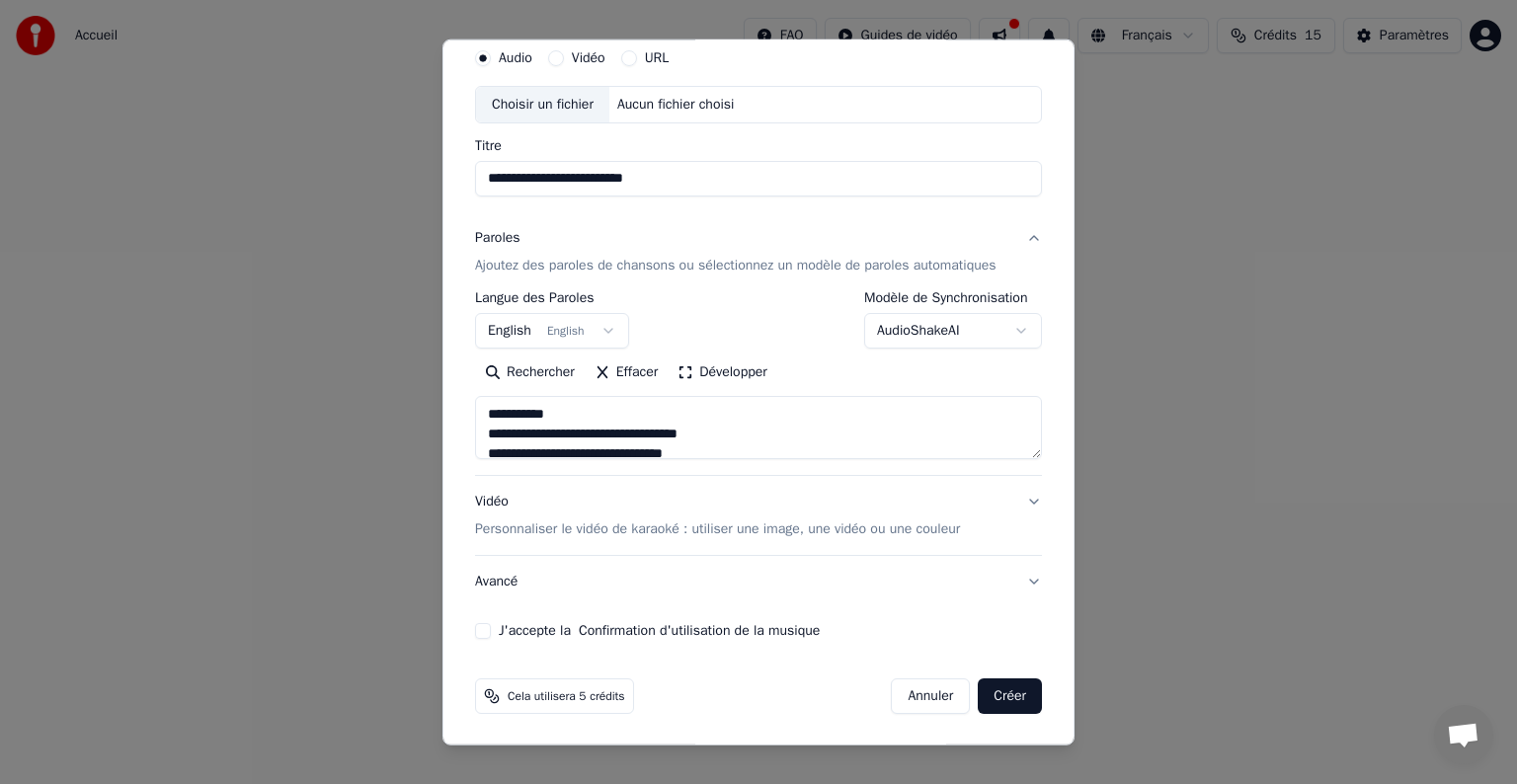 type on "**********" 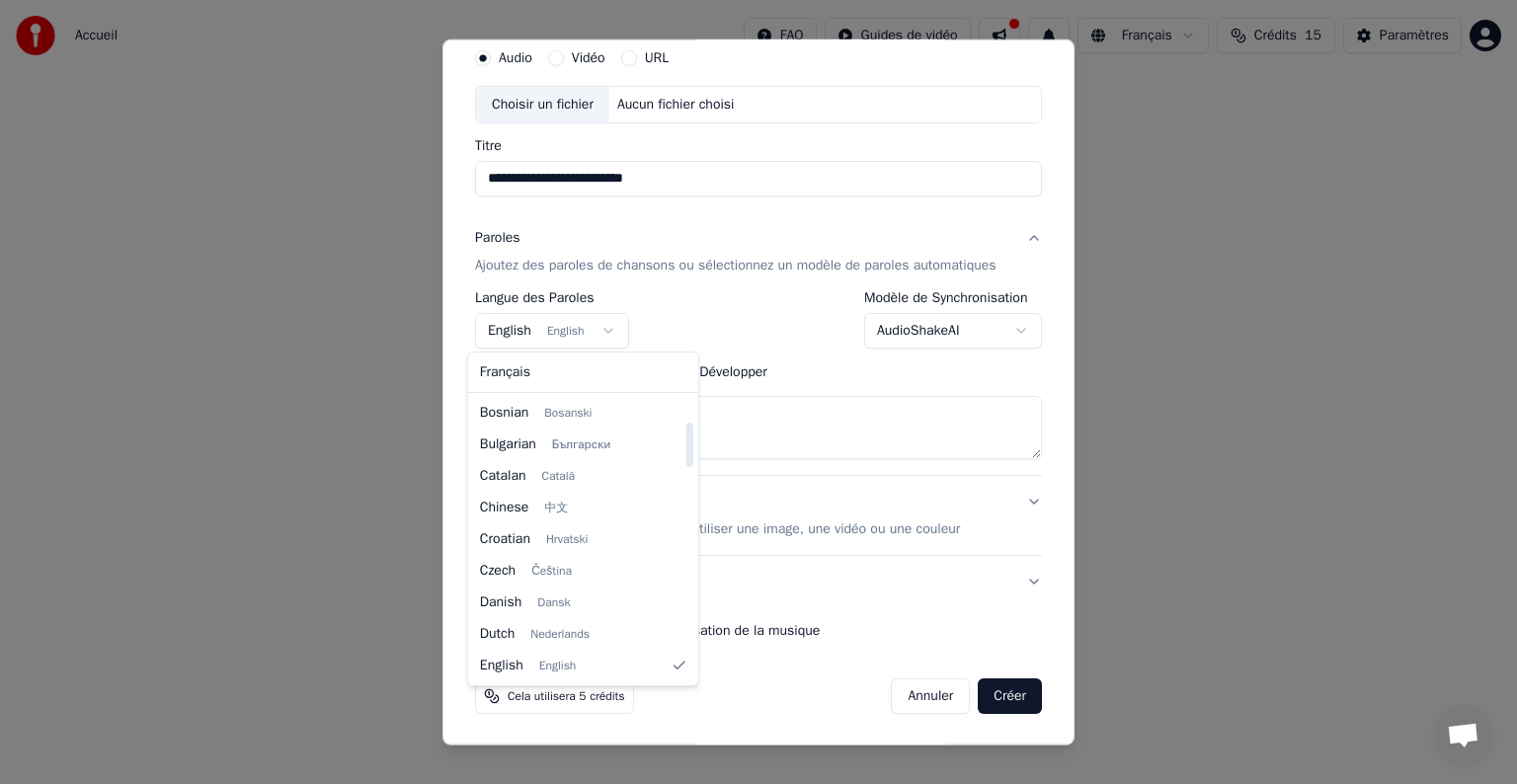 select on "**" 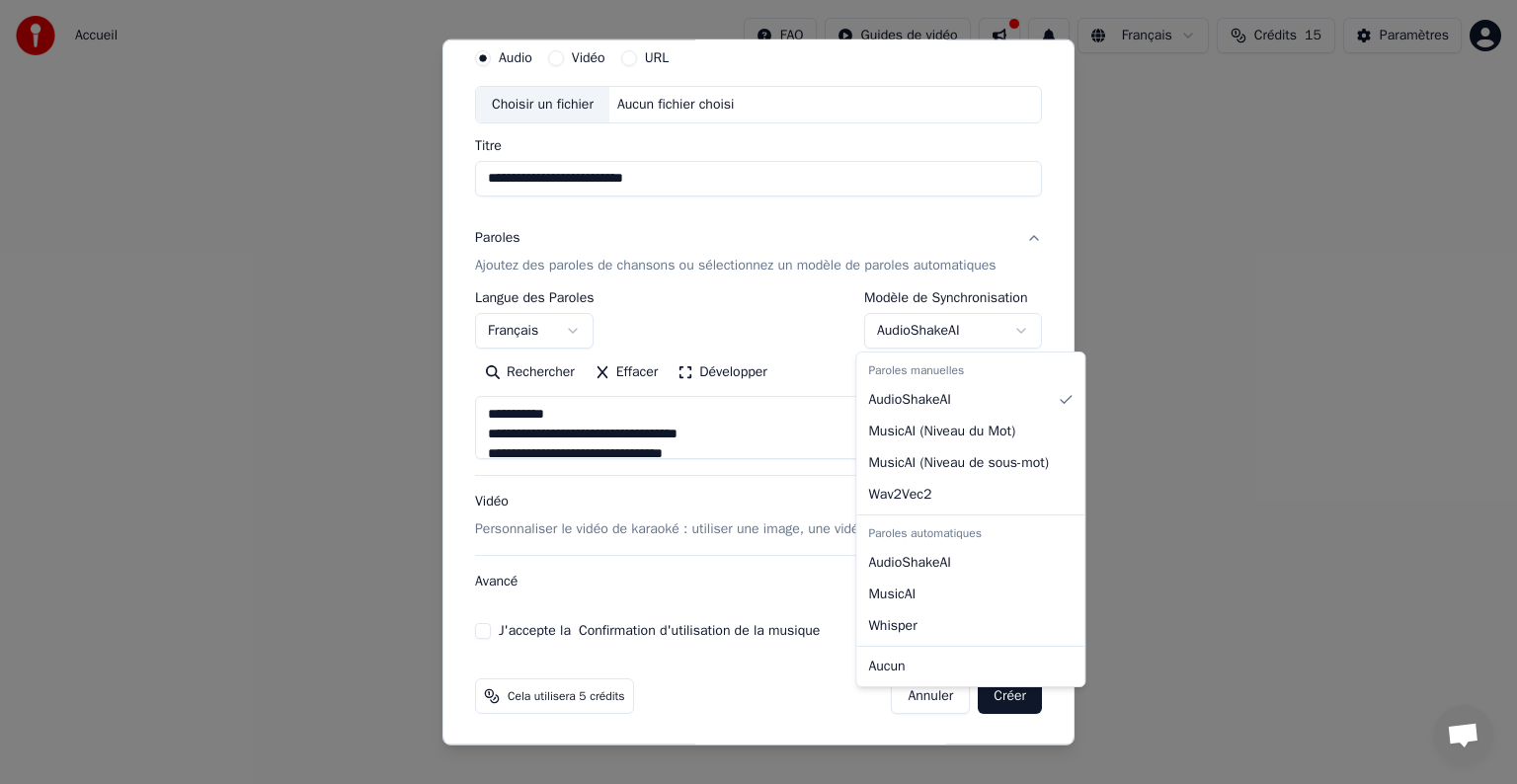 click on "**********" at bounding box center [758, 296] 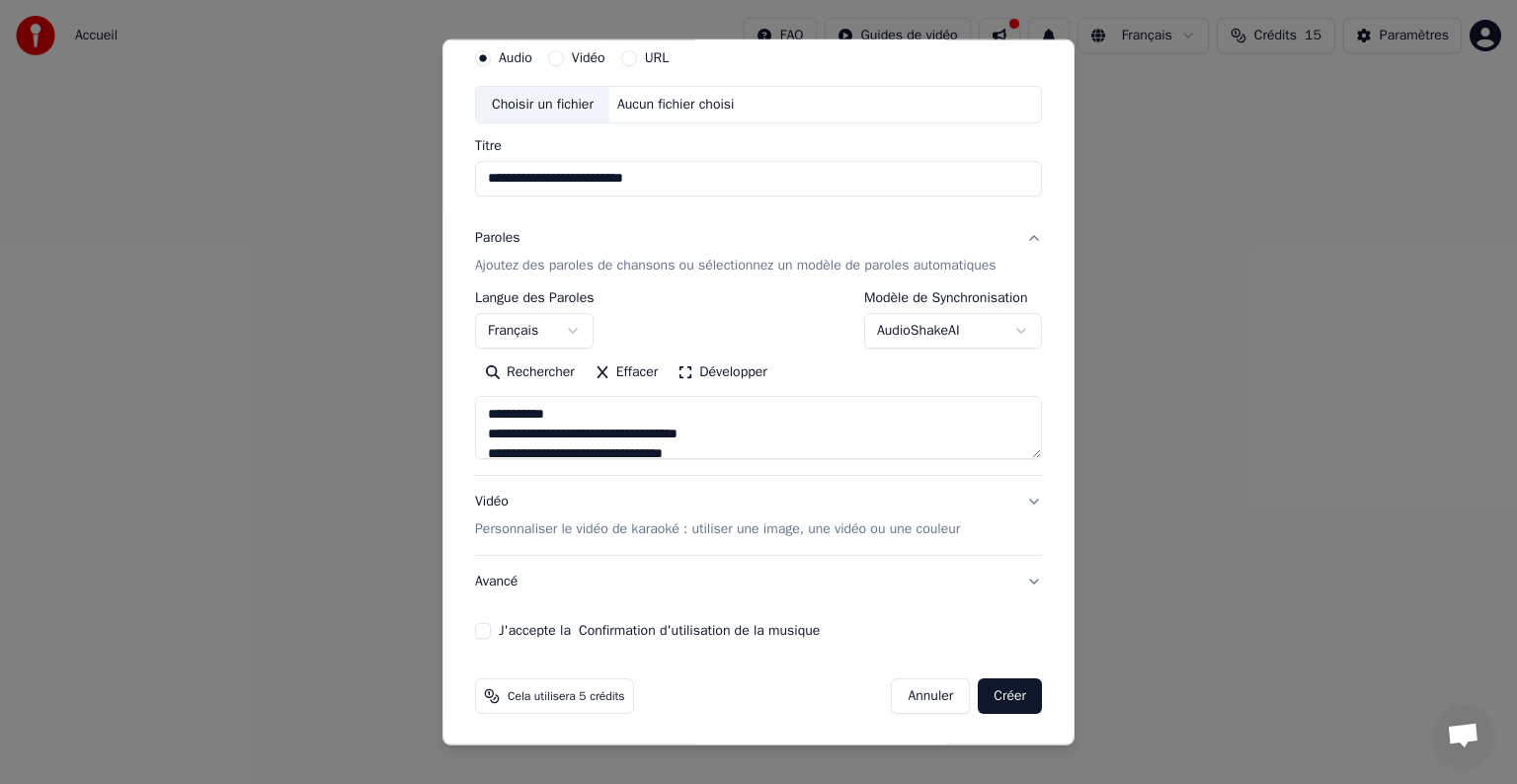 click on "**********" at bounding box center [758, 296] 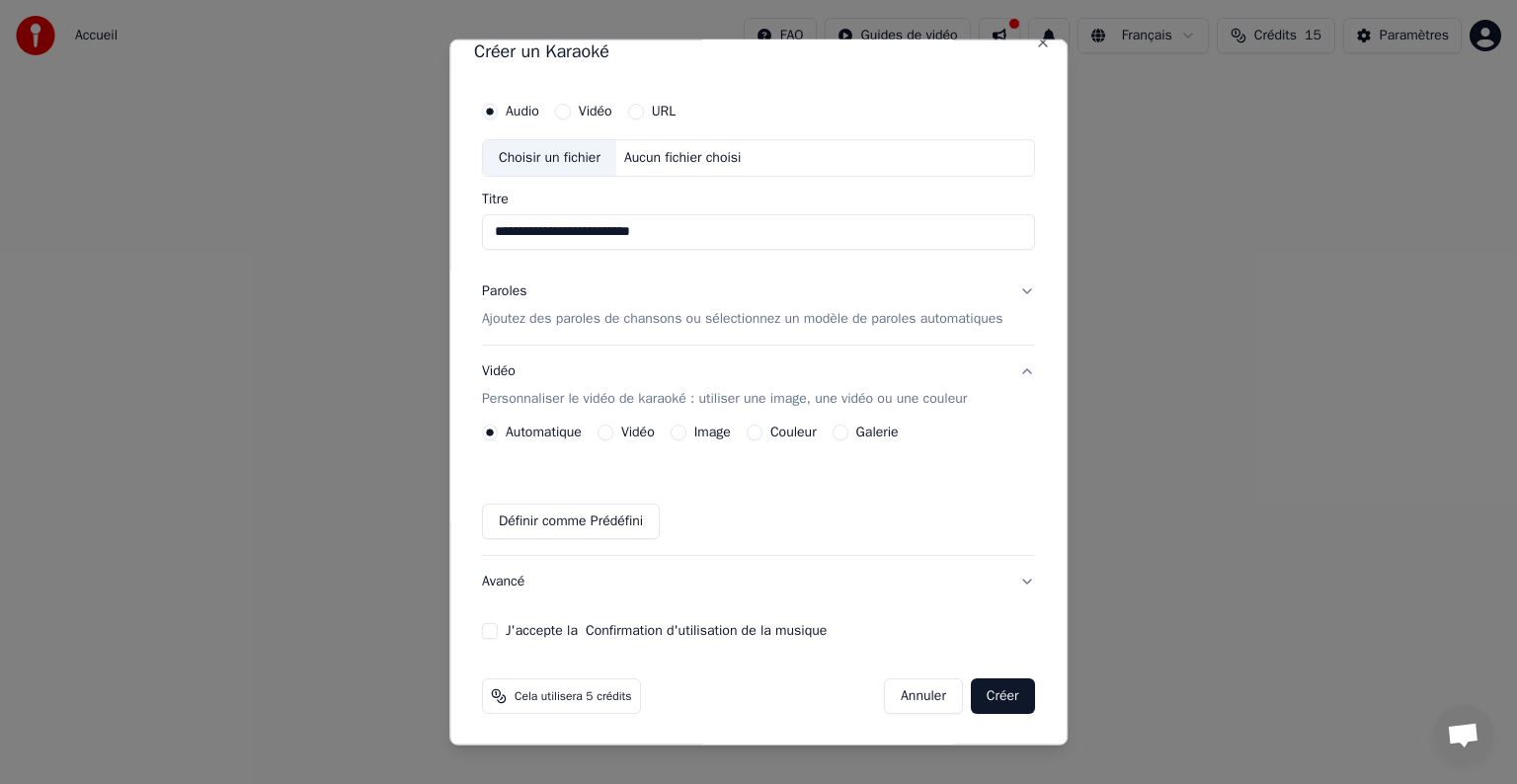 scroll, scrollTop: 0, scrollLeft: 0, axis: both 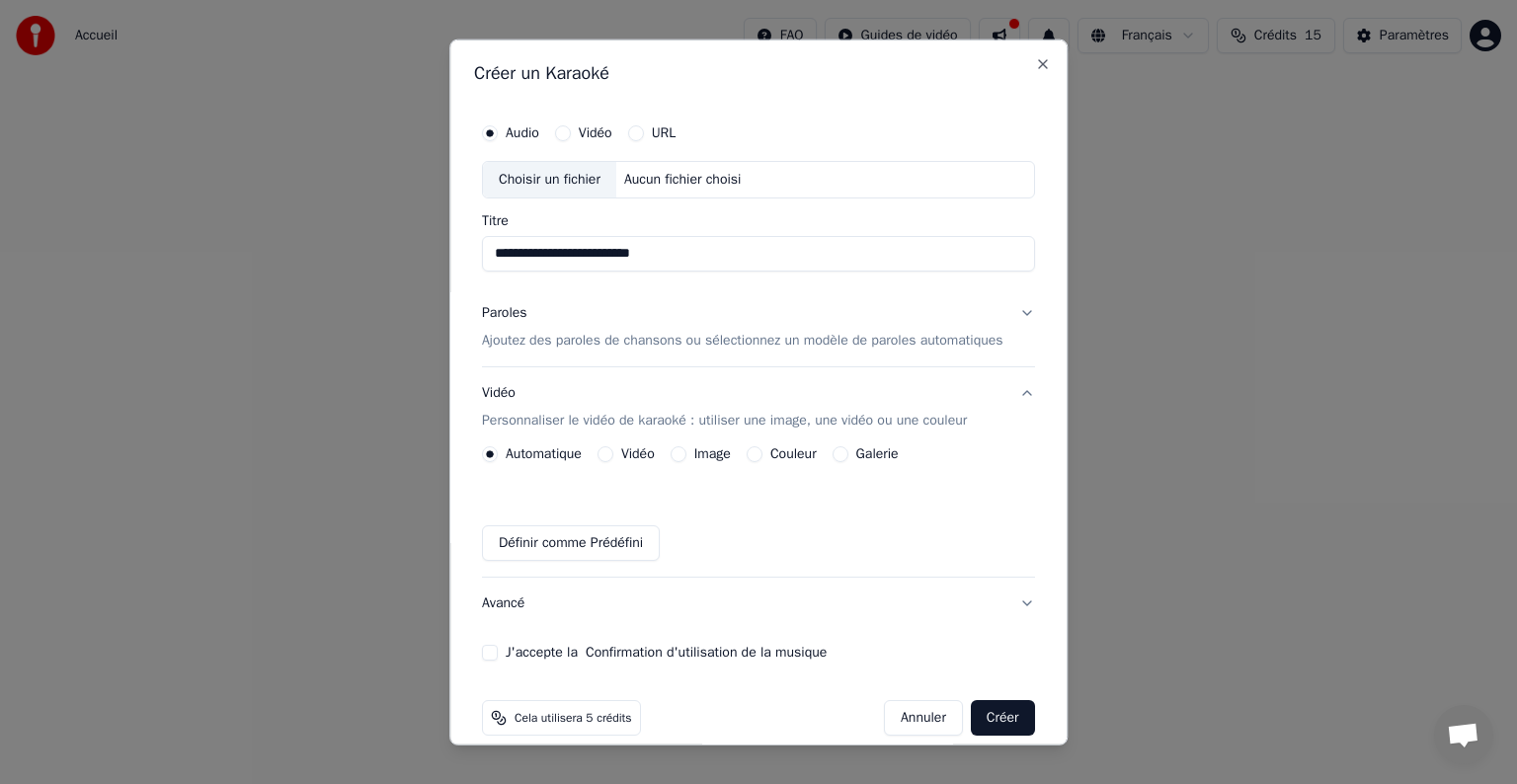 click on "Aucun fichier choisi" at bounding box center (682, 180) 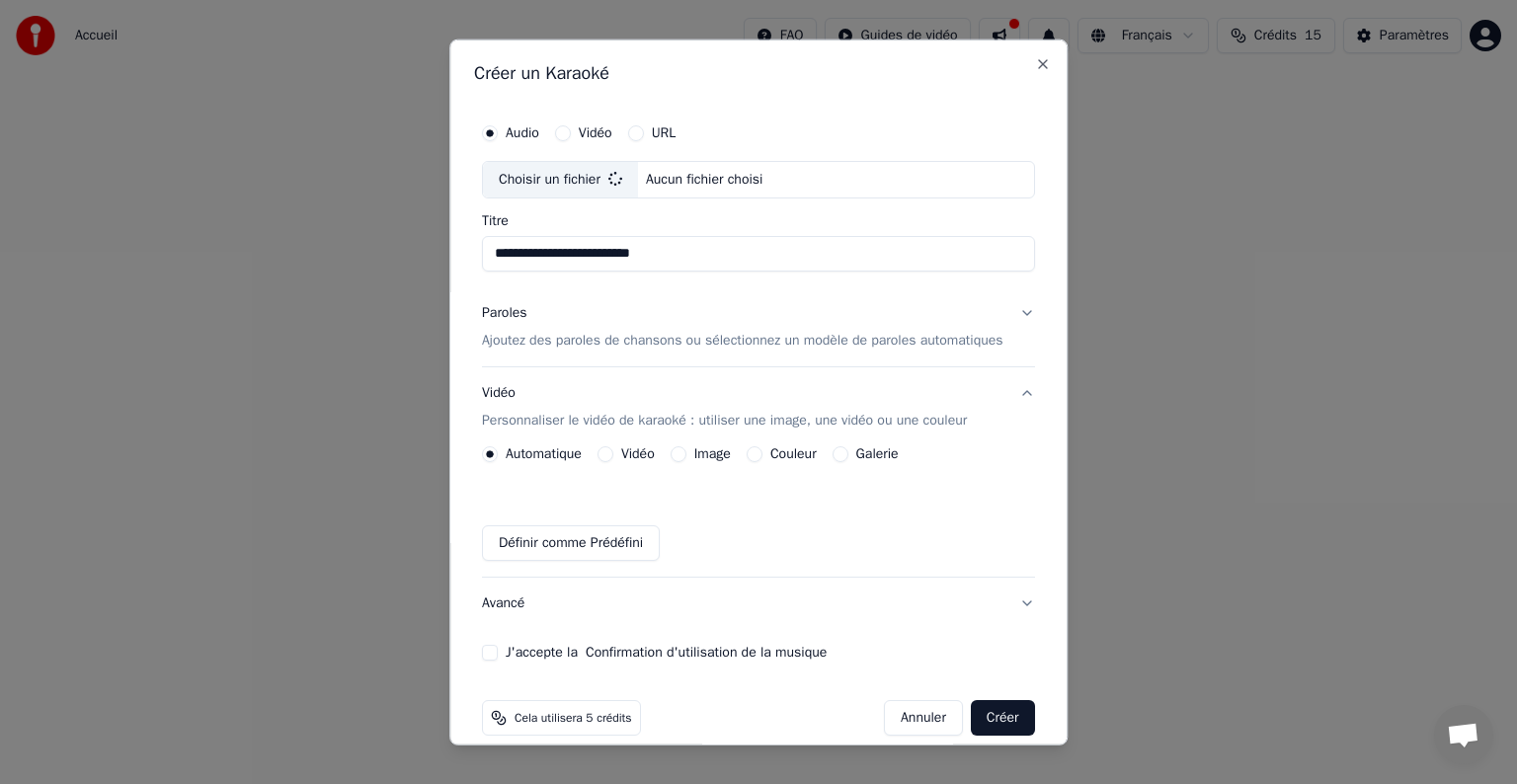 type on "**********" 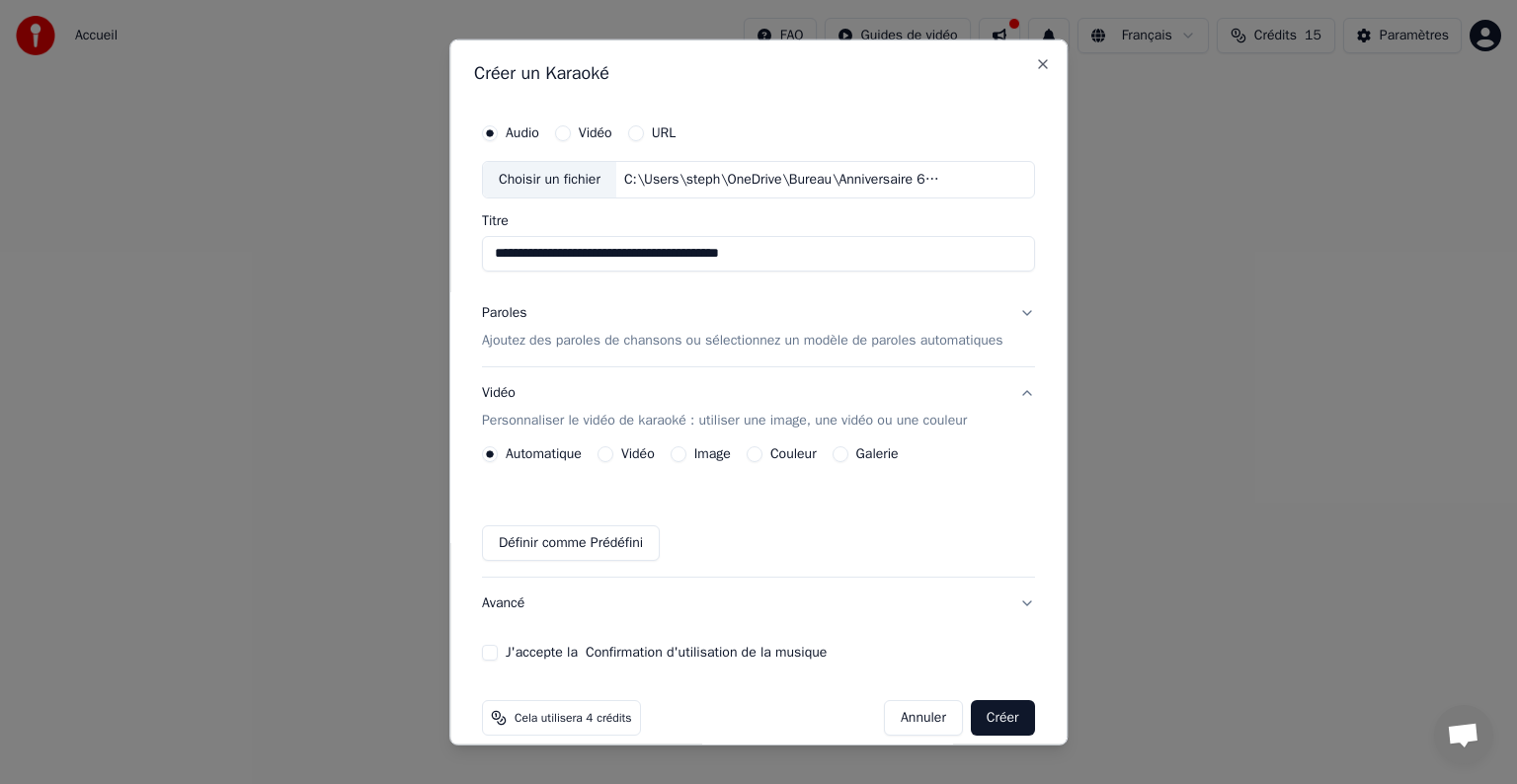 click on "J'accepte la   Confirmation d'utilisation de la musique" at bounding box center [490, 653] 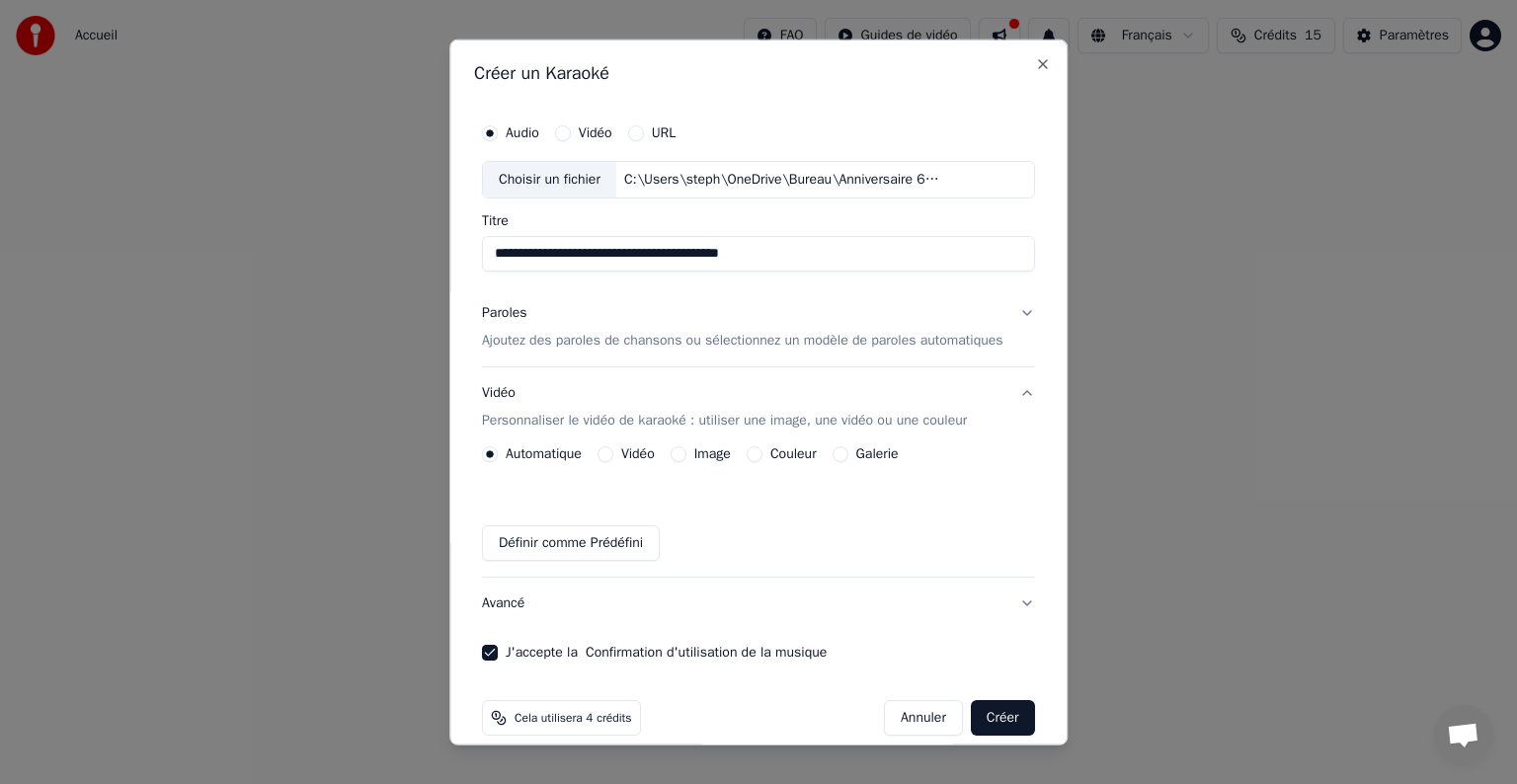 scroll, scrollTop: 22, scrollLeft: 0, axis: vertical 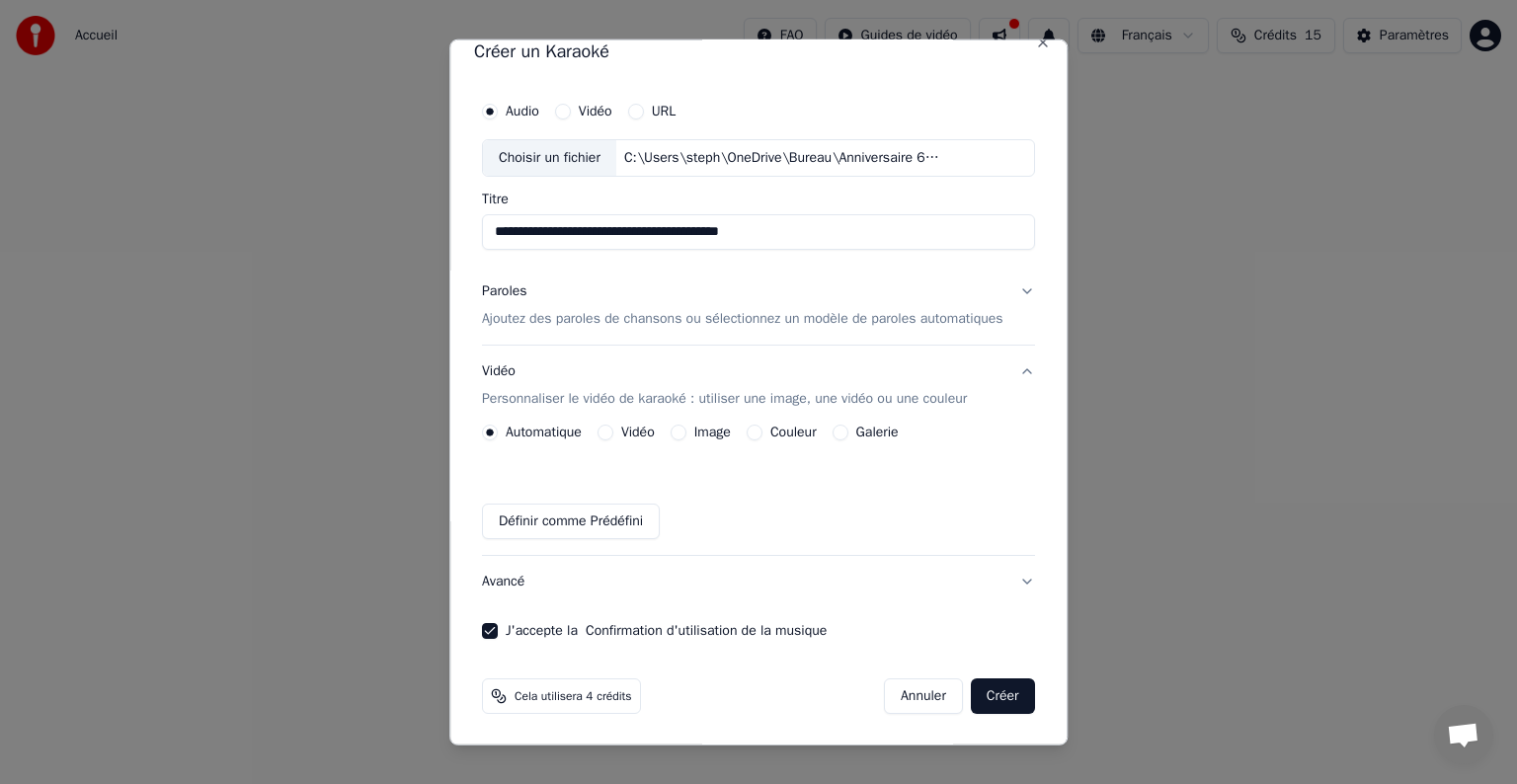 click on "Créer" at bounding box center (1002, 696) 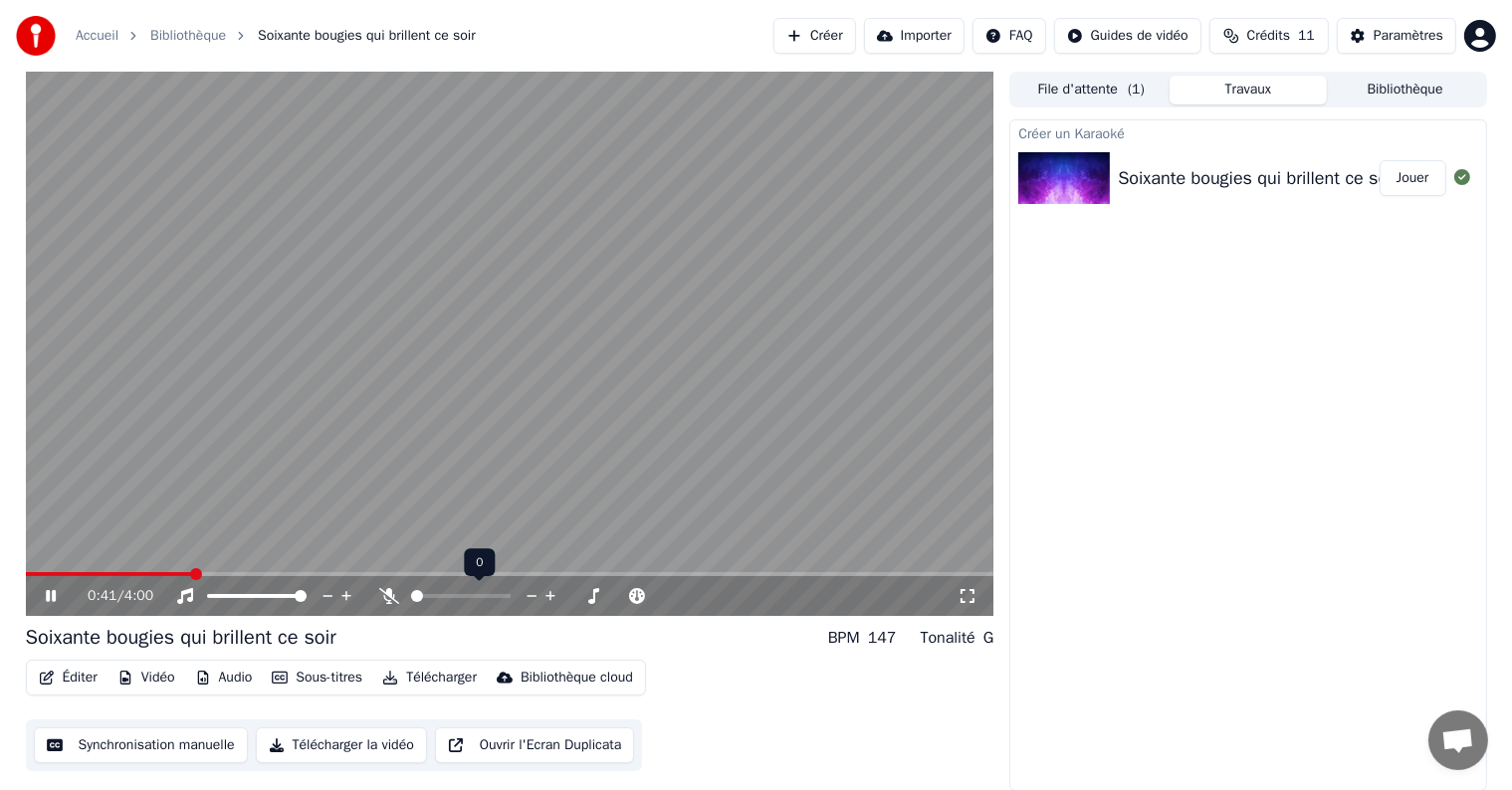 click 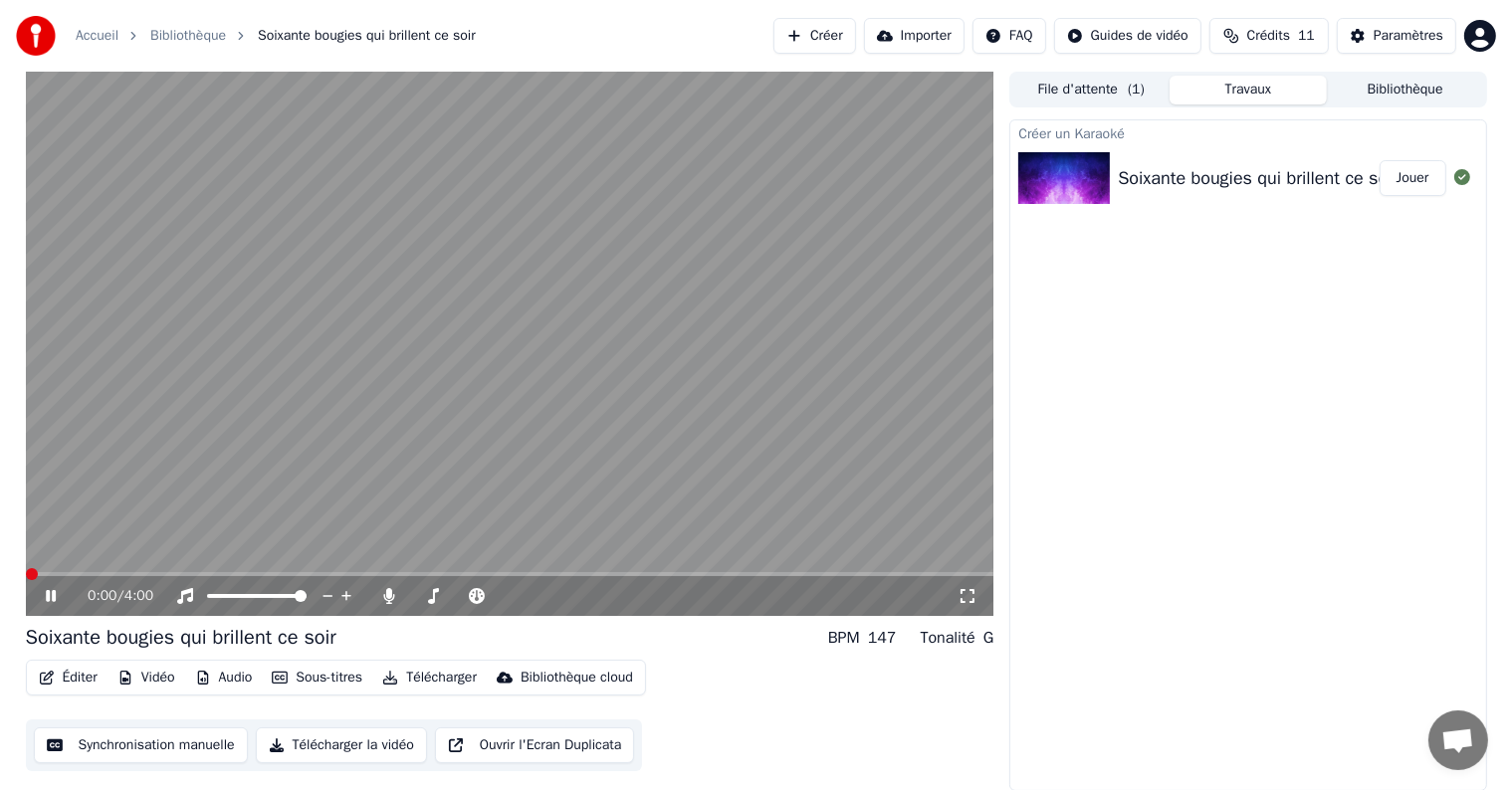 click at bounding box center (32, 574) 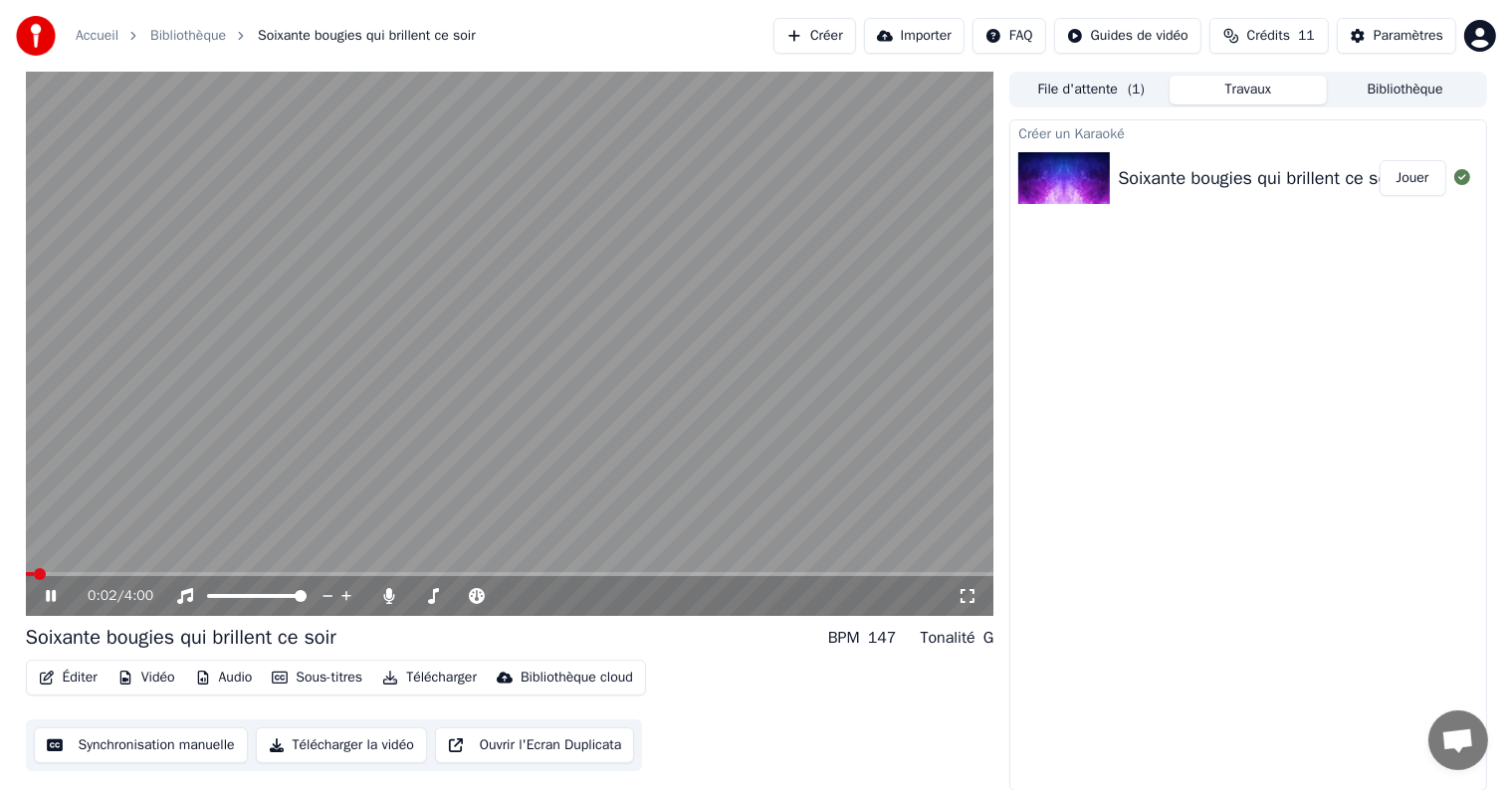 click 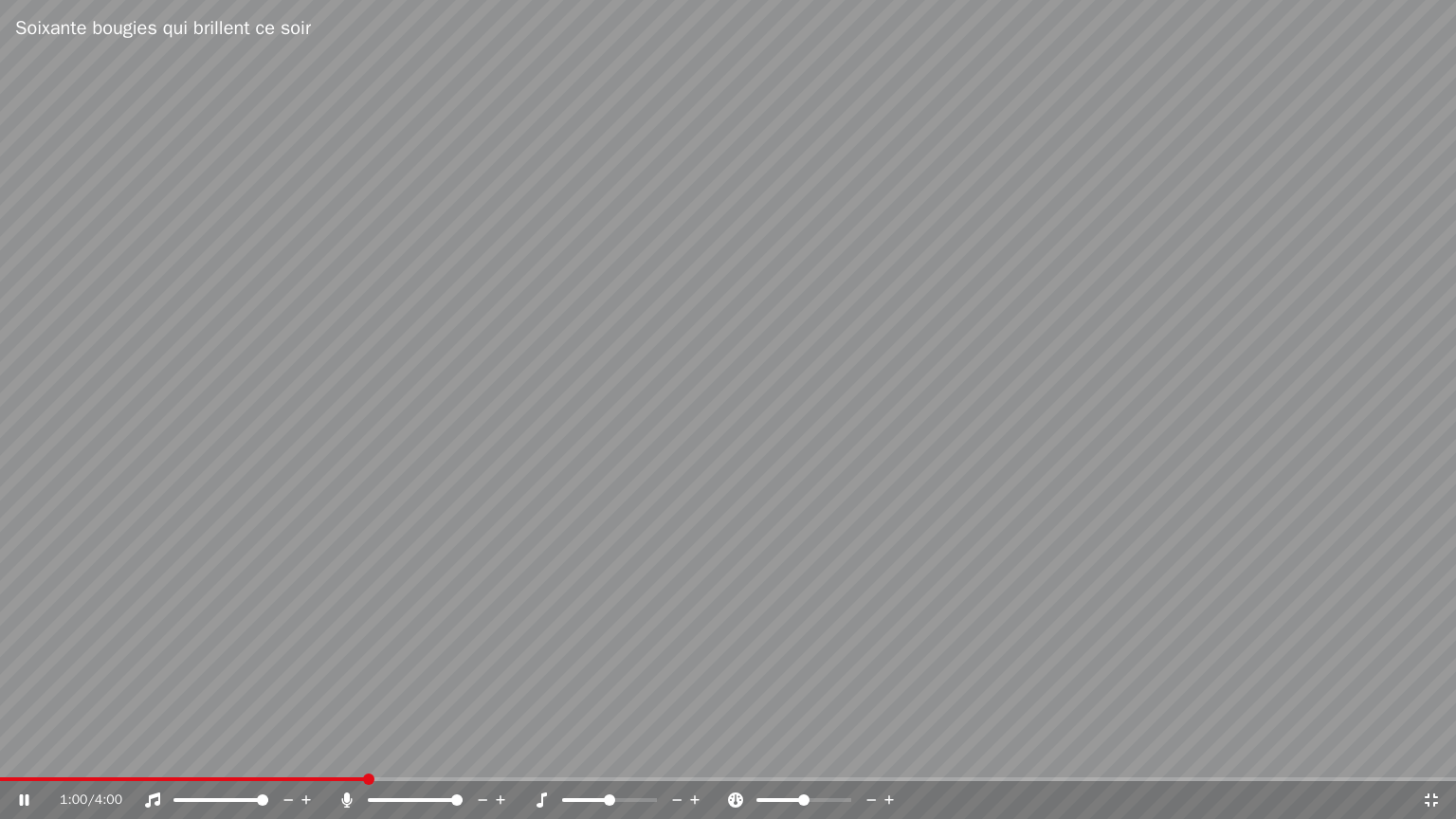 click 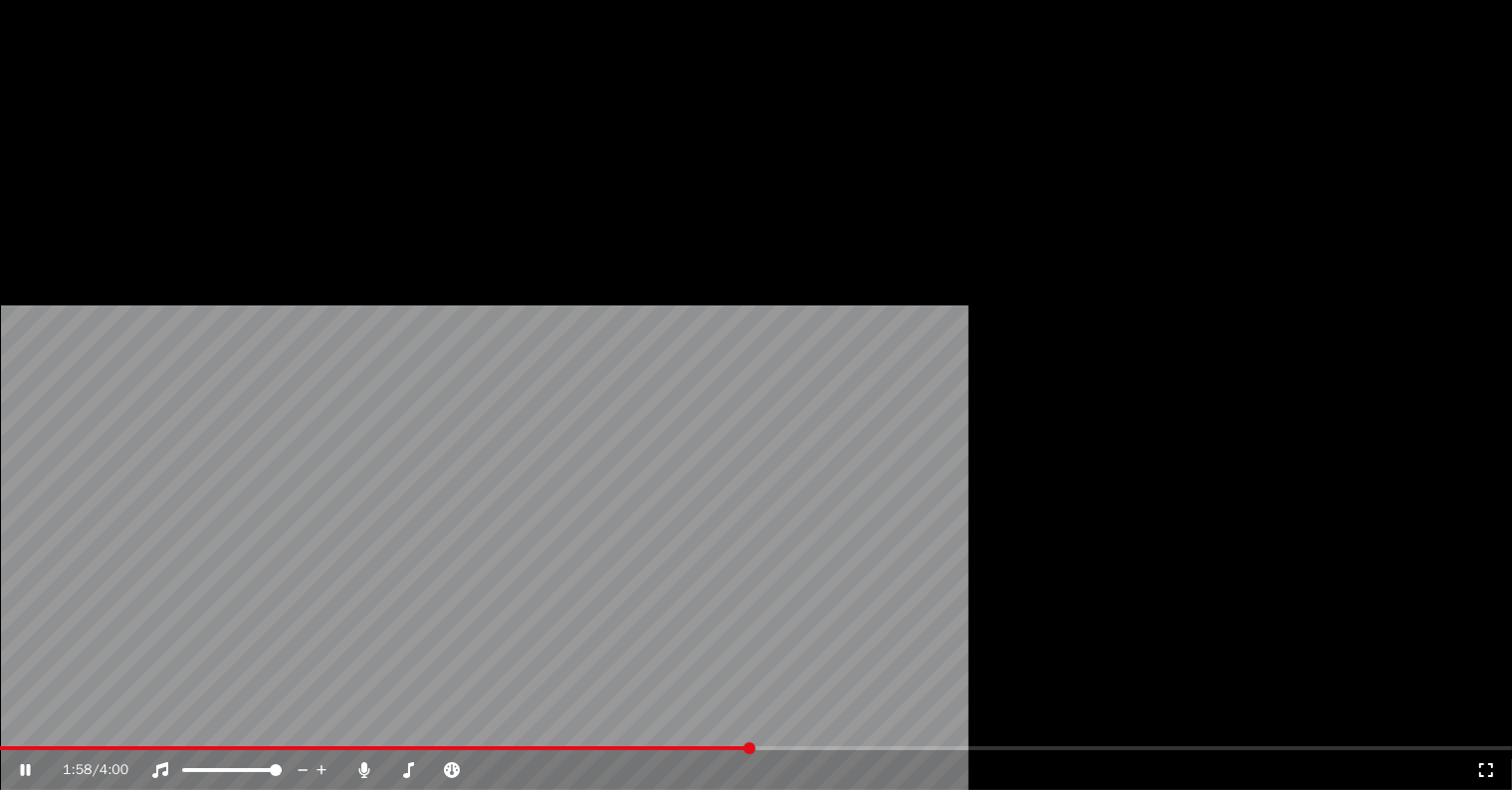 click on "Éditer" at bounding box center (68, 133) 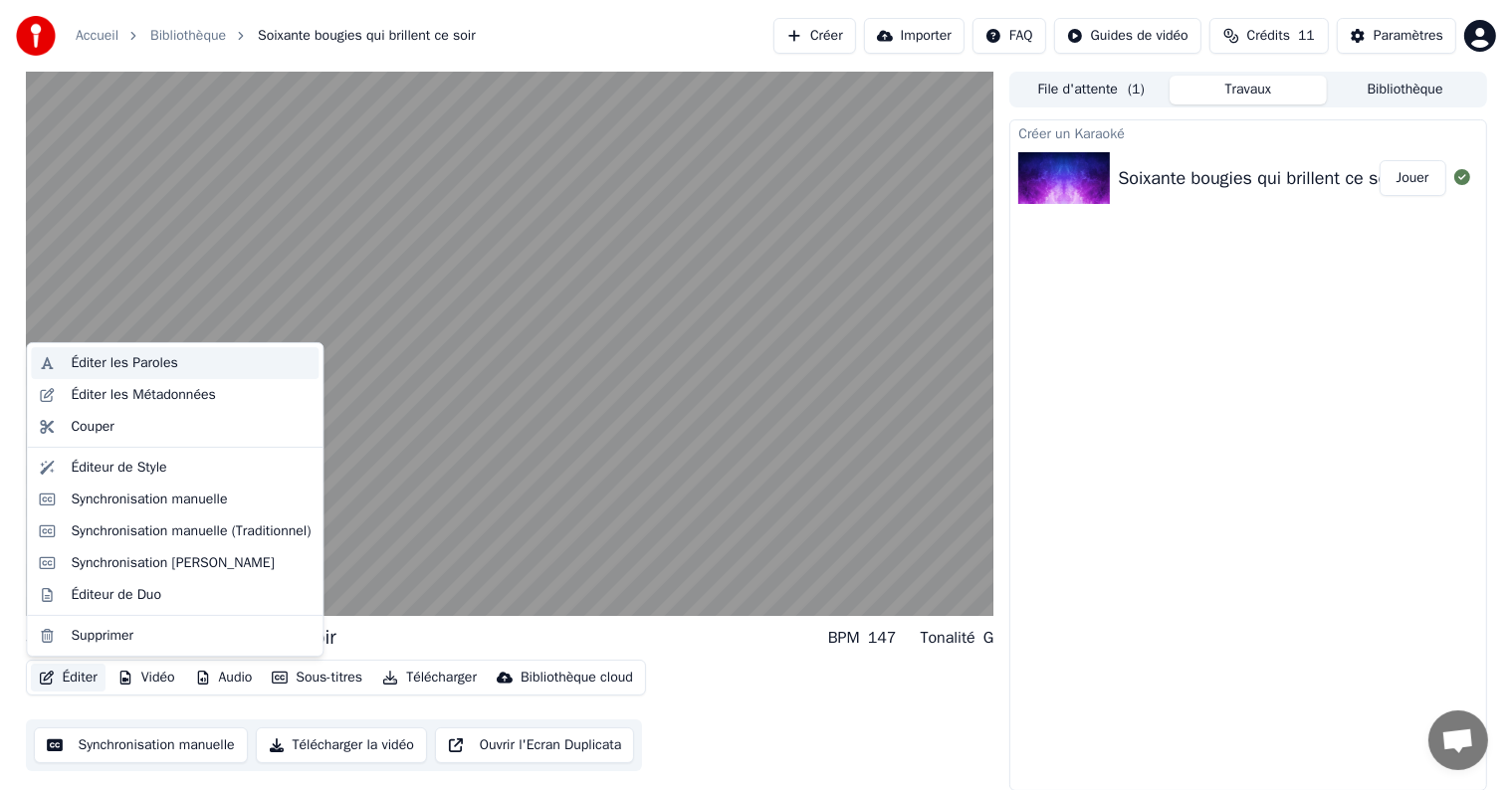 click on "Éditer les Paroles" at bounding box center (123, 363) 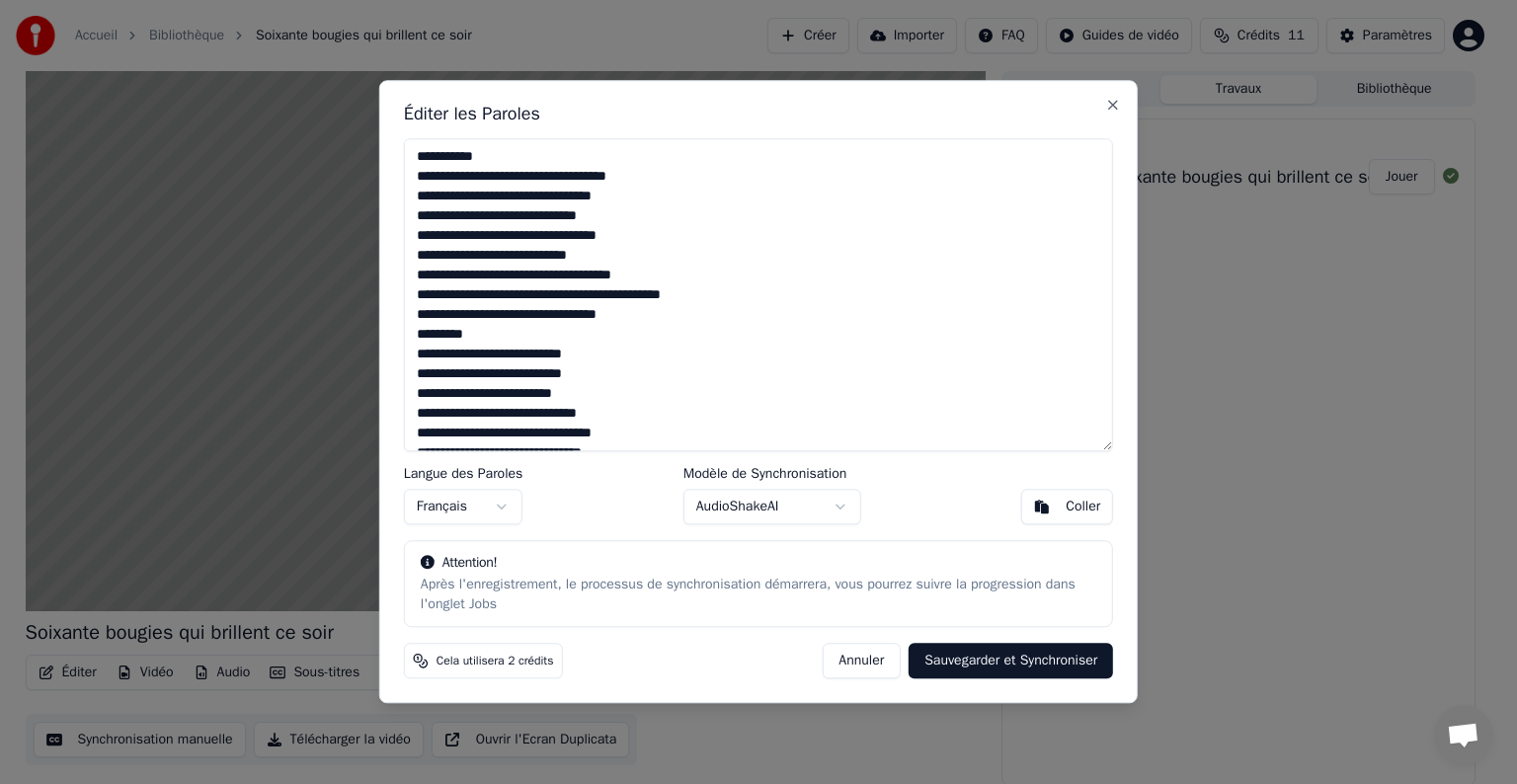 drag, startPoint x: 494, startPoint y: 154, endPoint x: 366, endPoint y: 149, distance: 128.09762 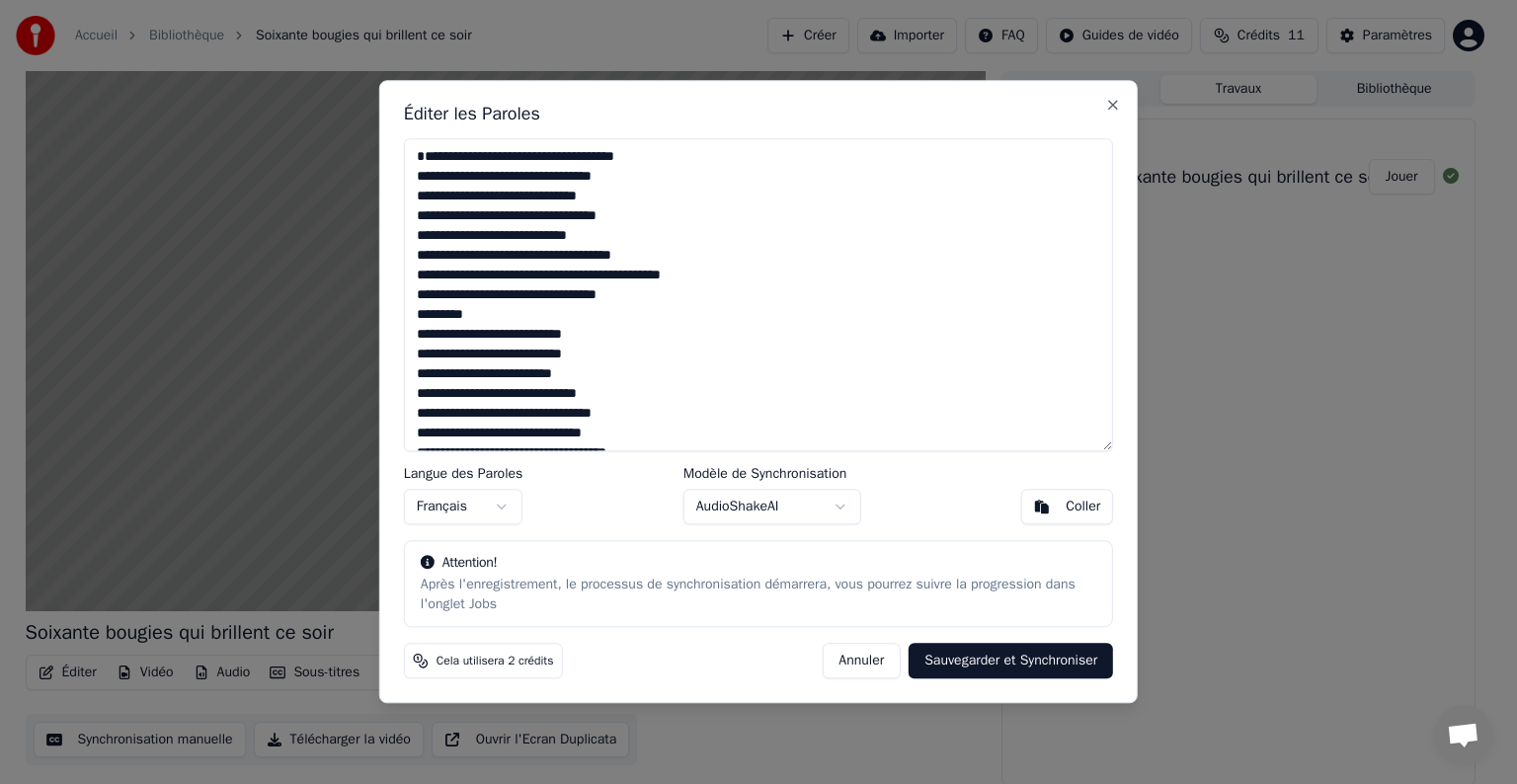 drag, startPoint x: 470, startPoint y: 337, endPoint x: 357, endPoint y: 345, distance: 113.28283 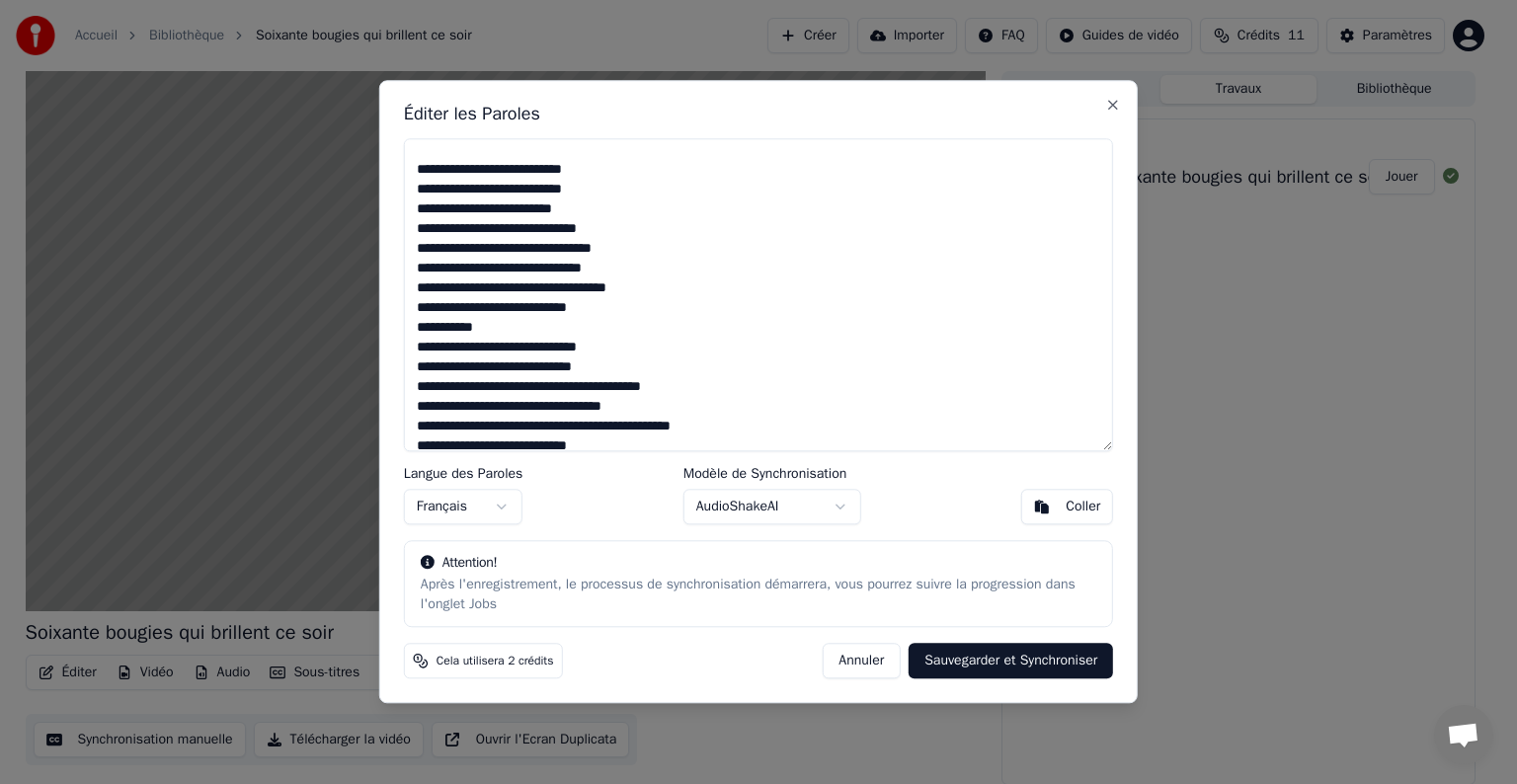scroll, scrollTop: 197, scrollLeft: 0, axis: vertical 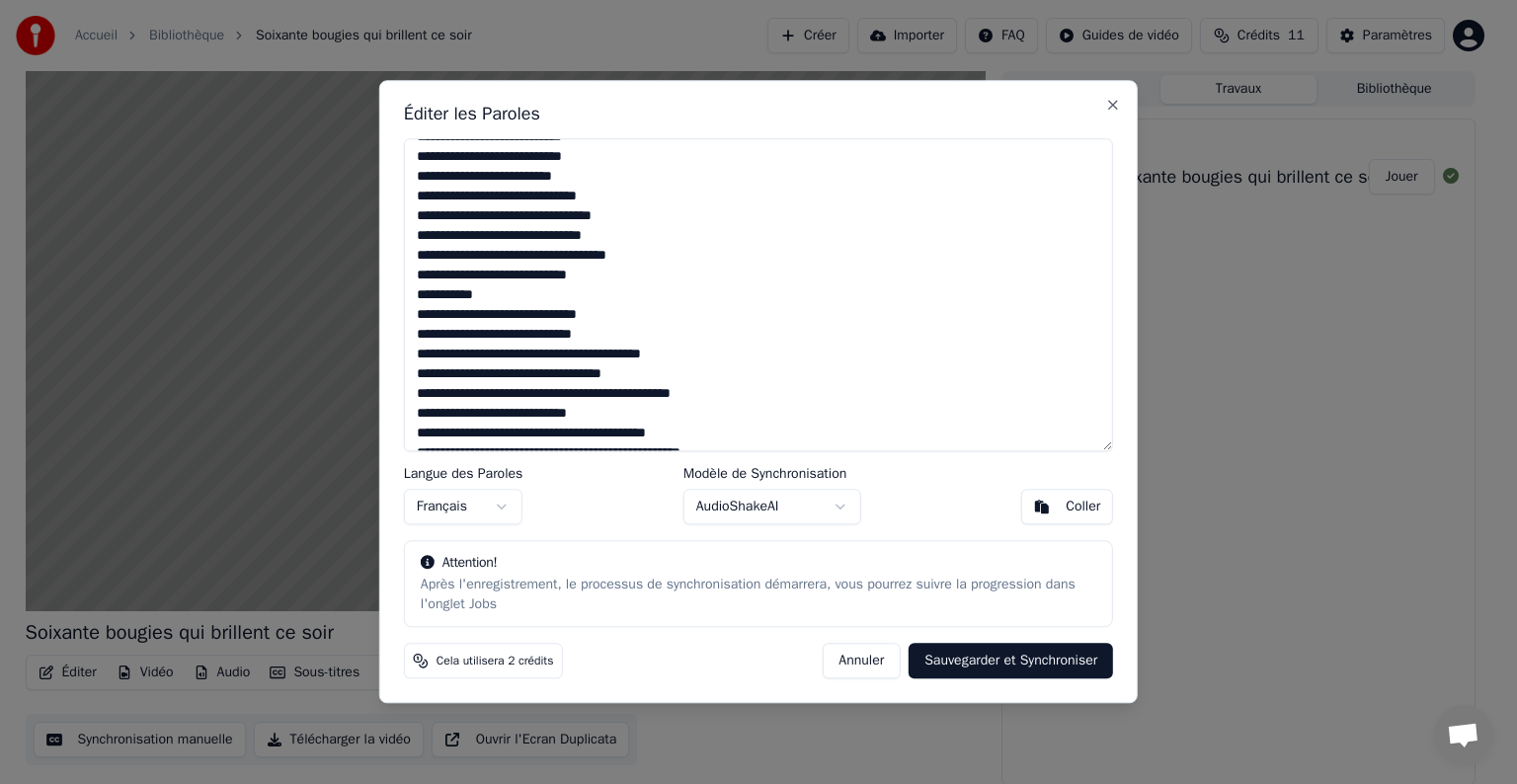 click at bounding box center [758, 294] 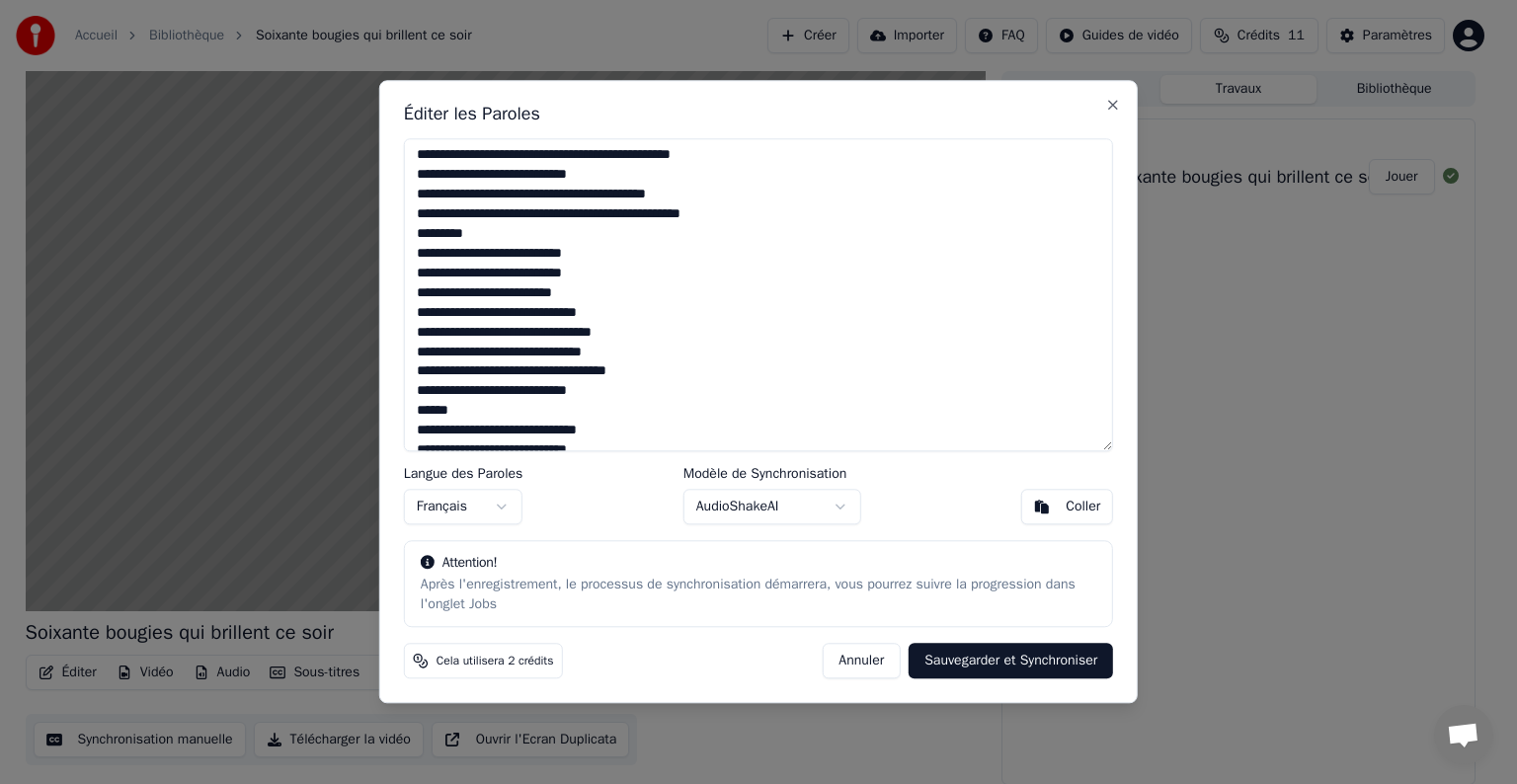 scroll, scrollTop: 494, scrollLeft: 0, axis: vertical 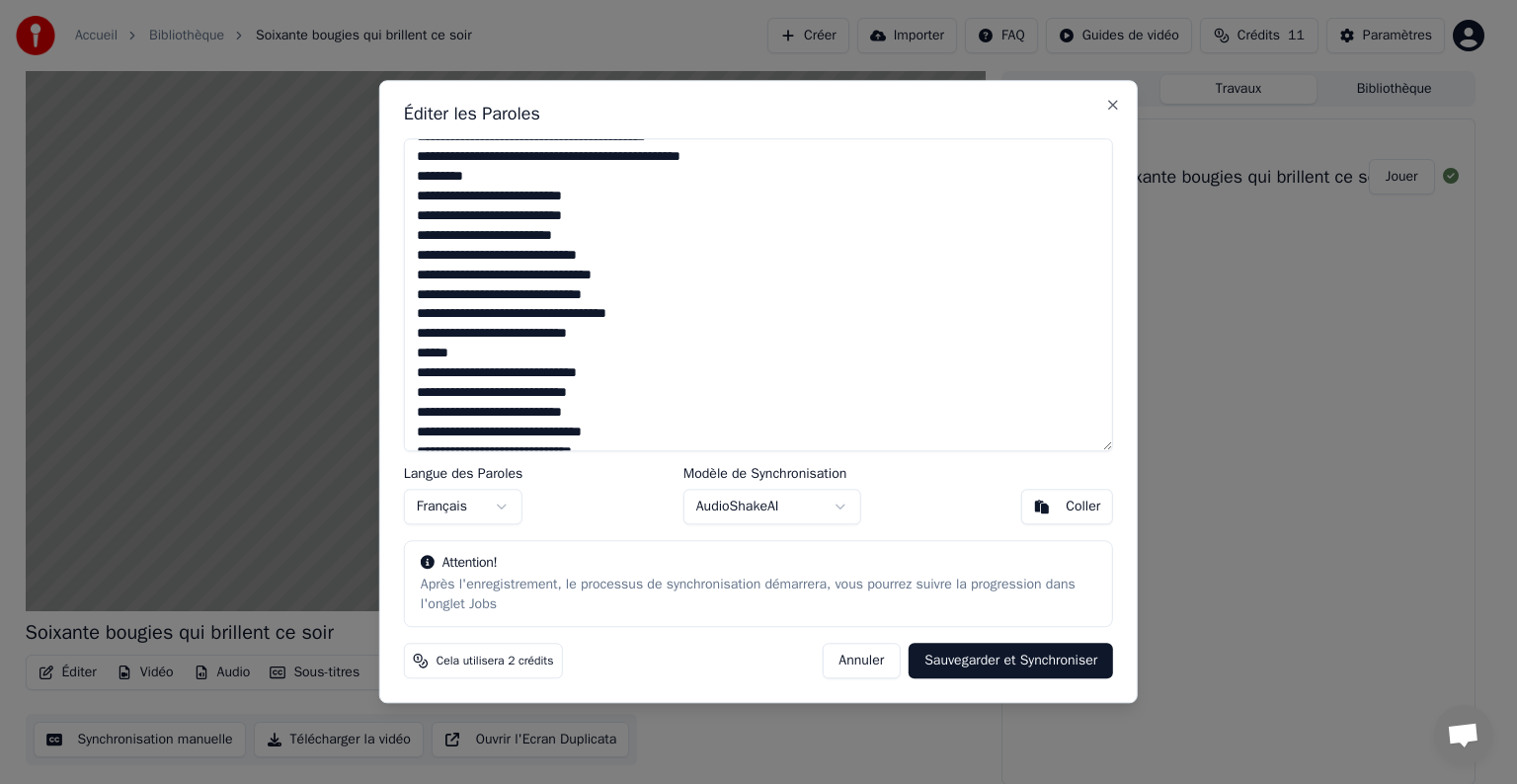 click at bounding box center [758, 294] 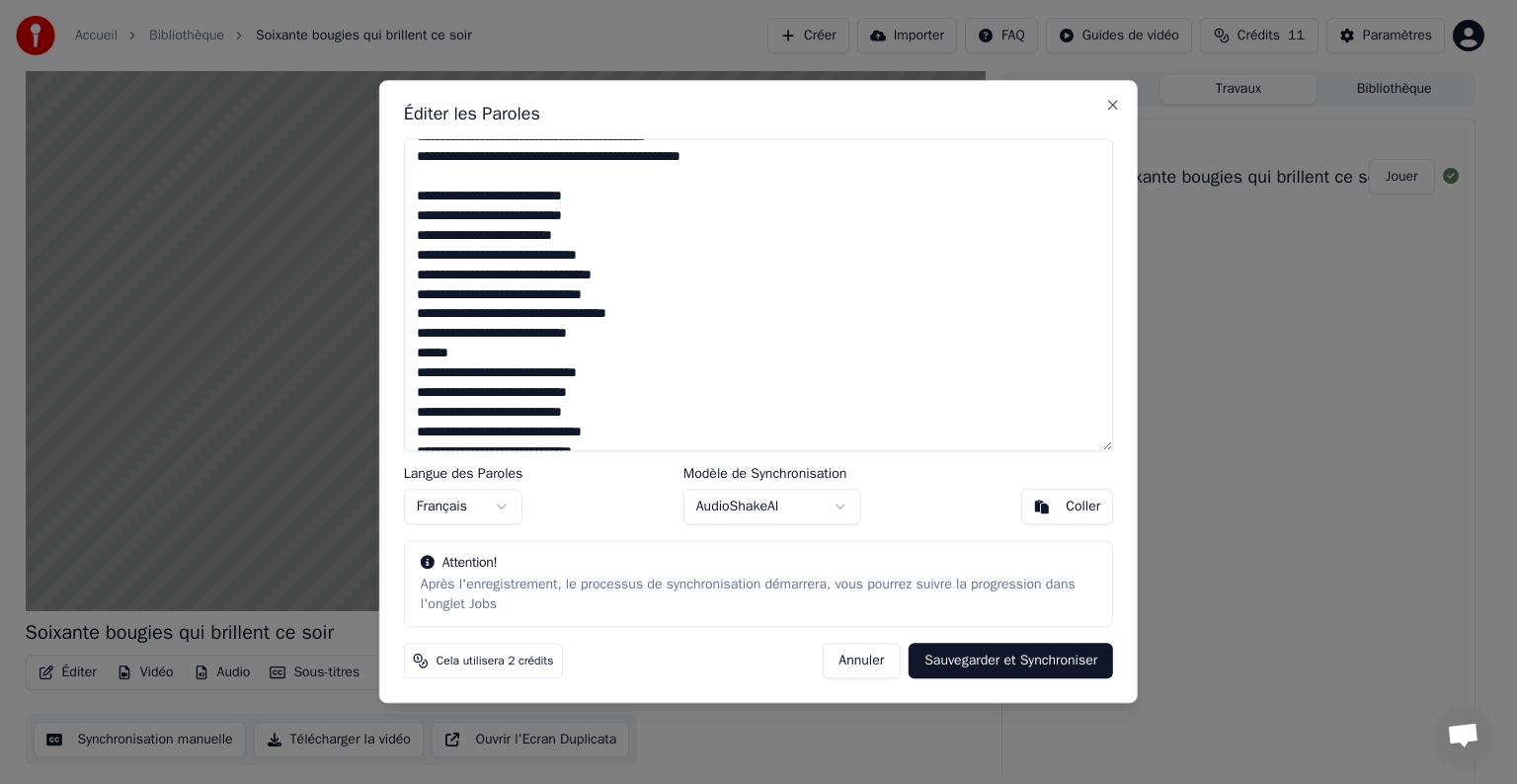 scroll, scrollTop: 592, scrollLeft: 0, axis: vertical 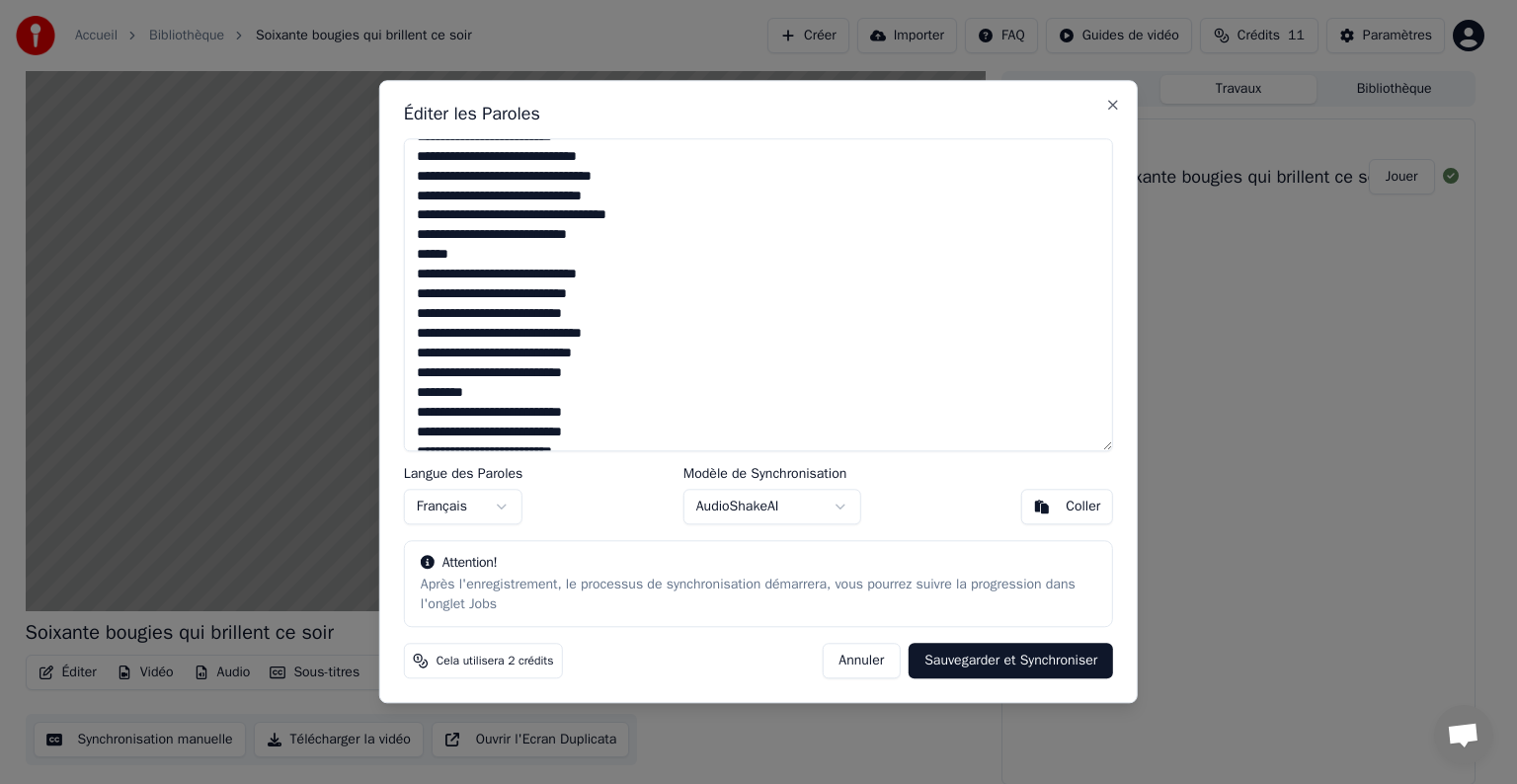 click at bounding box center [758, 294] 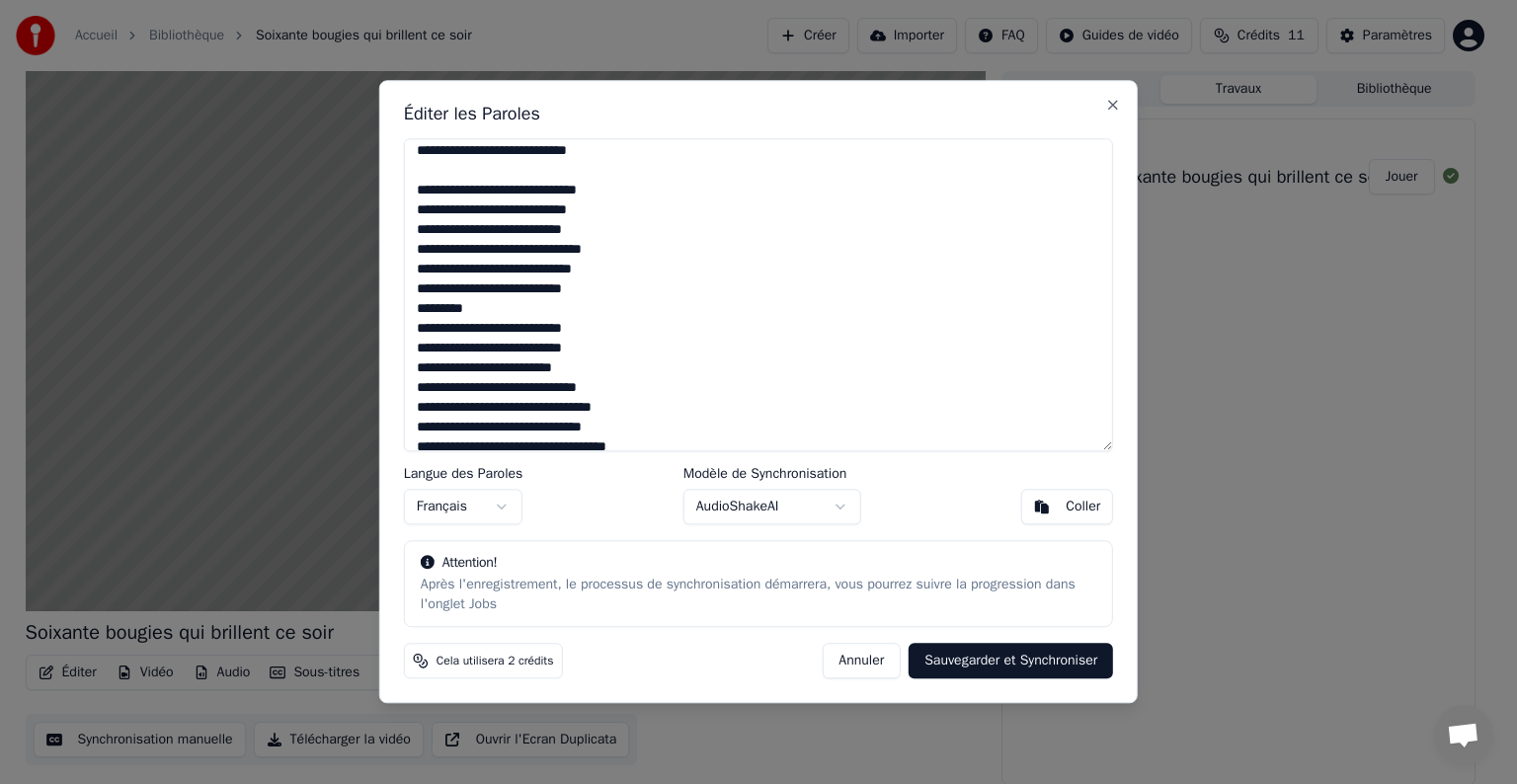 scroll, scrollTop: 790, scrollLeft: 0, axis: vertical 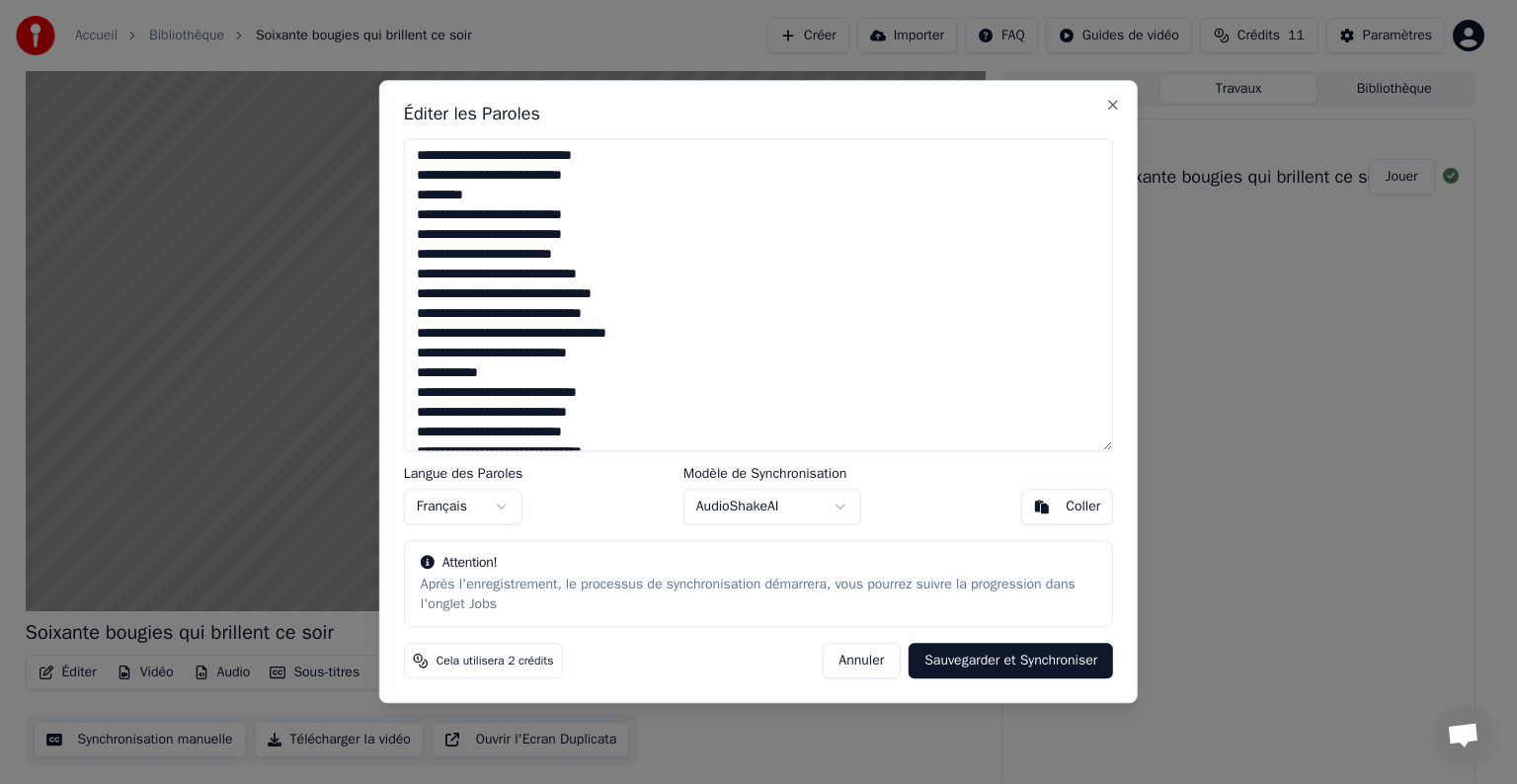 click at bounding box center [758, 294] 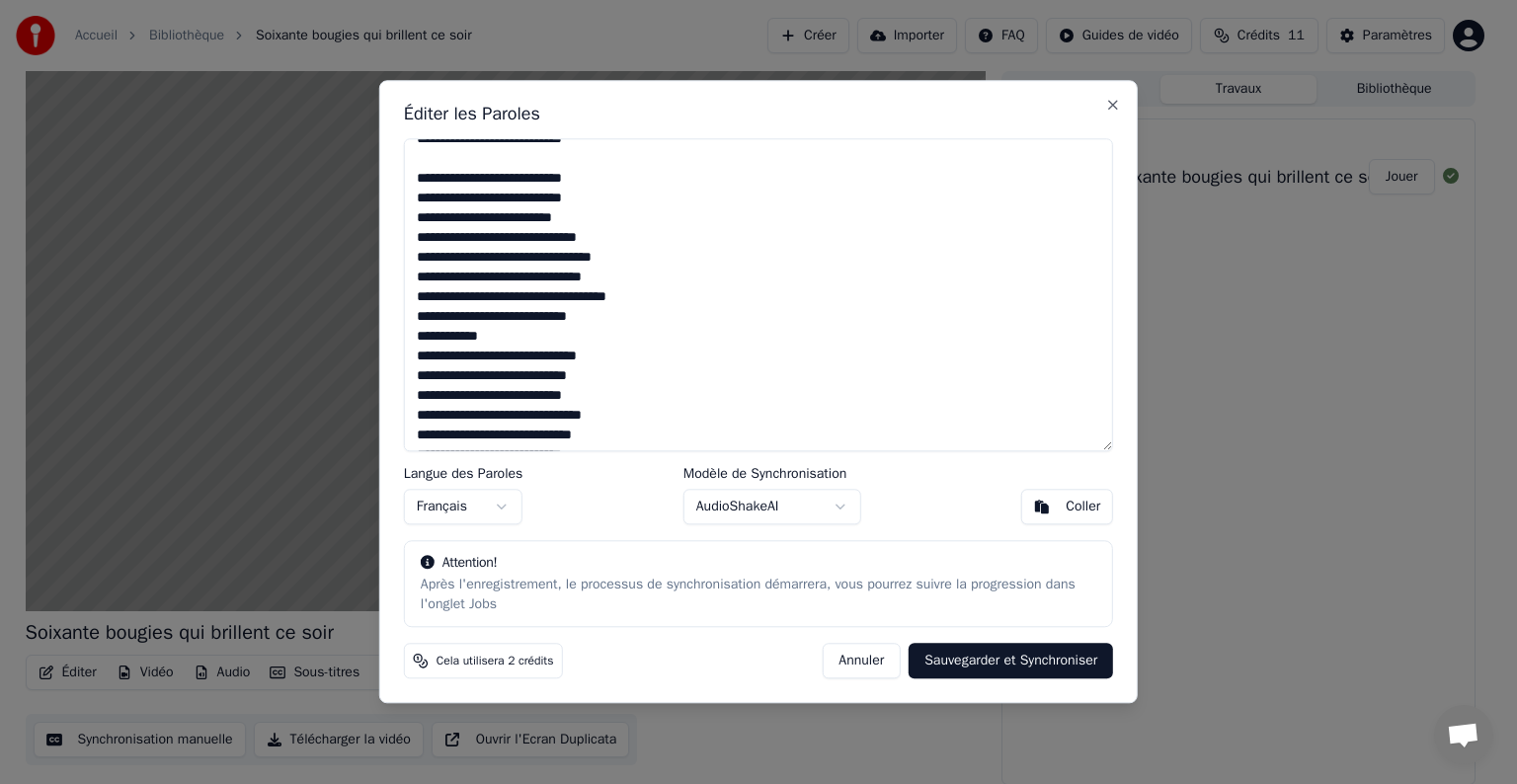 scroll, scrollTop: 889, scrollLeft: 0, axis: vertical 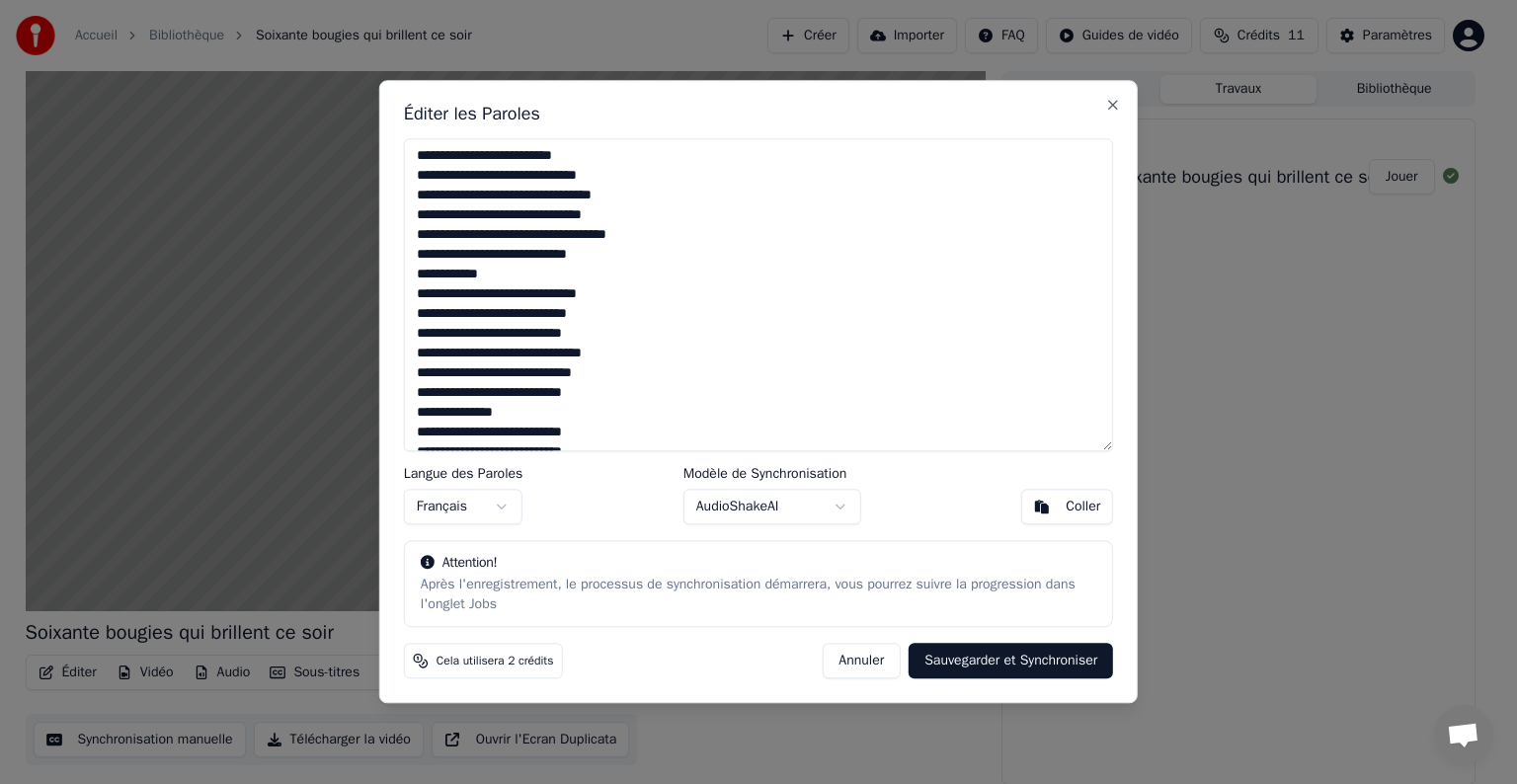 click at bounding box center [758, 294] 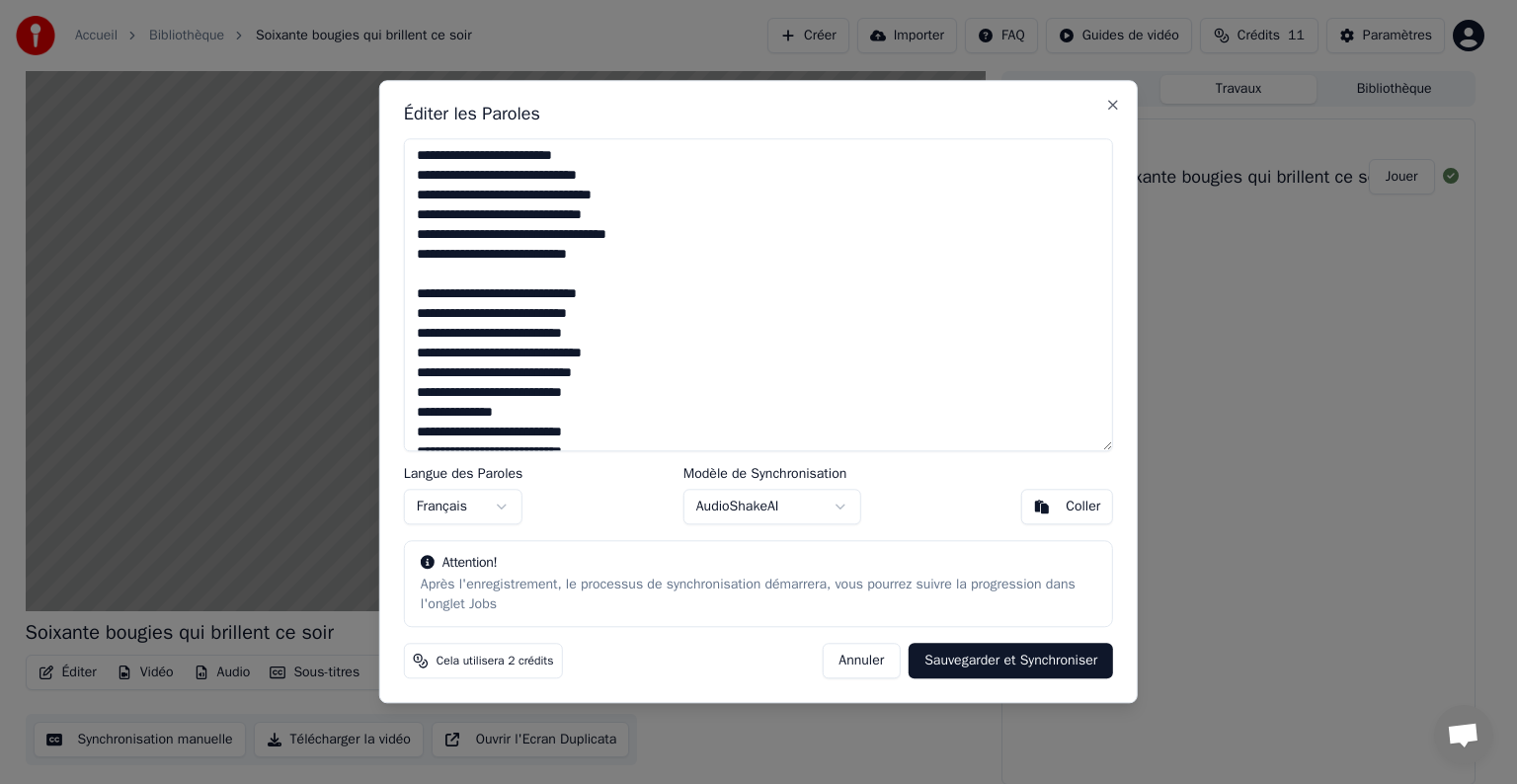 scroll, scrollTop: 987, scrollLeft: 0, axis: vertical 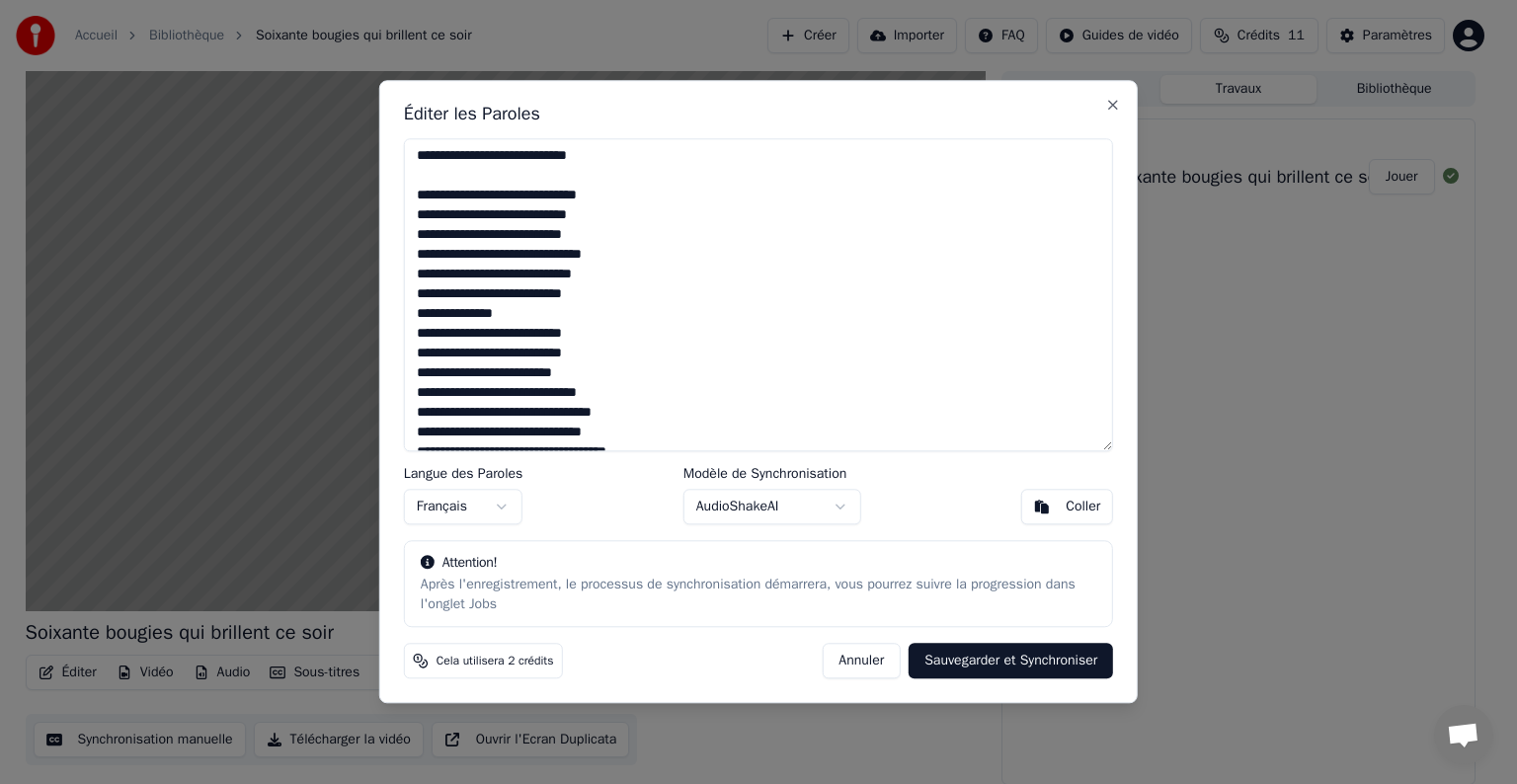 click at bounding box center (758, 294) 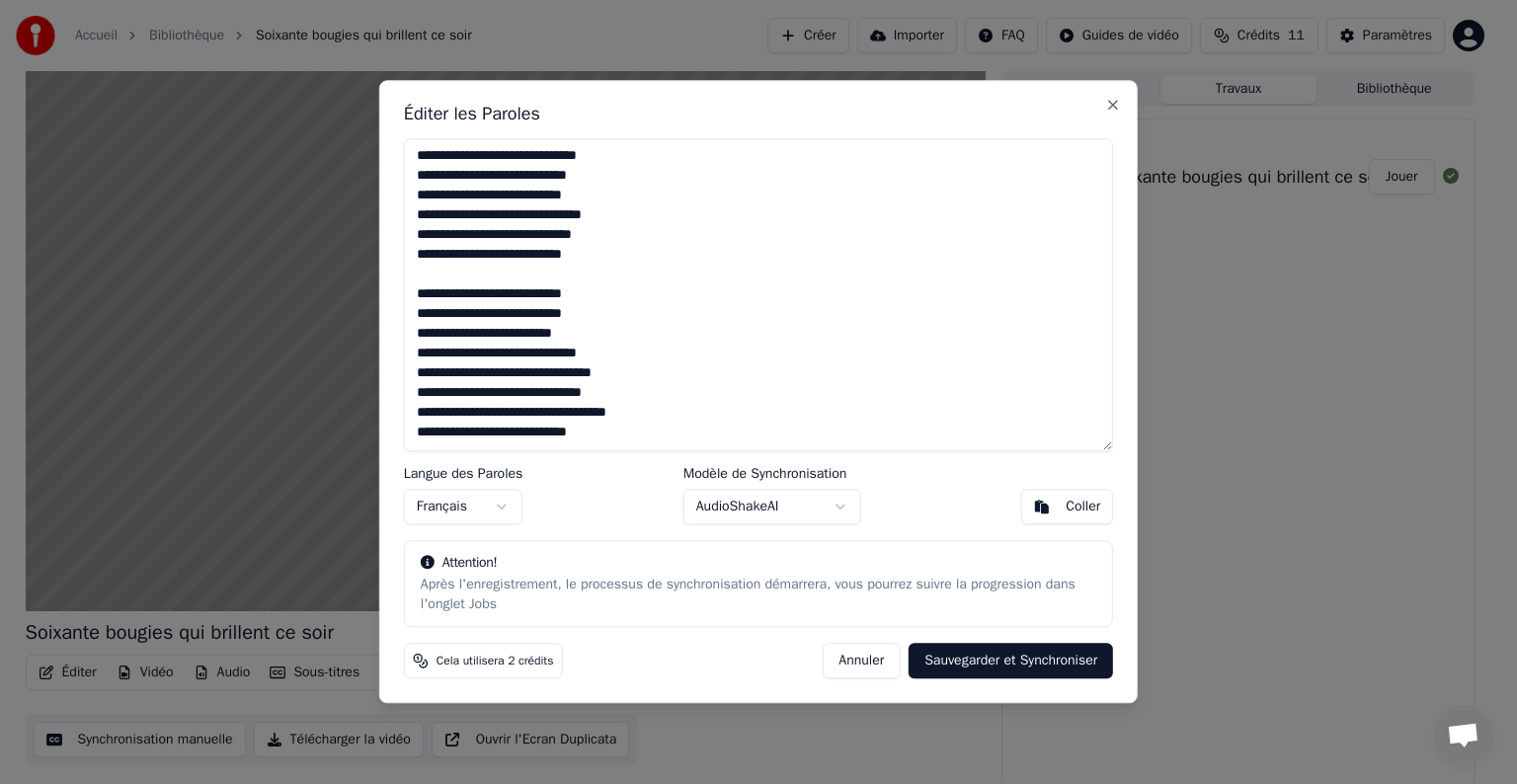 scroll, scrollTop: 1046, scrollLeft: 0, axis: vertical 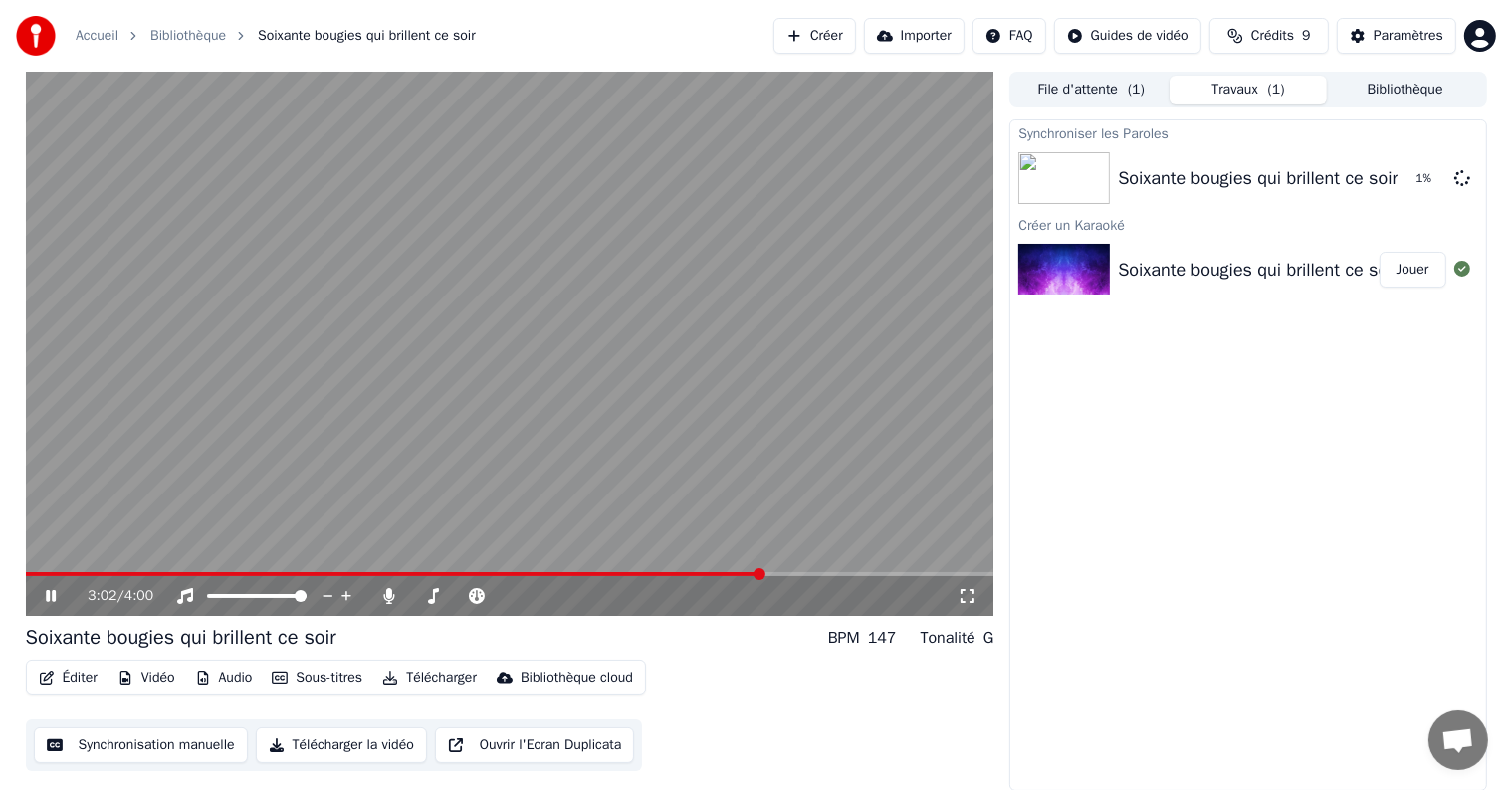 click 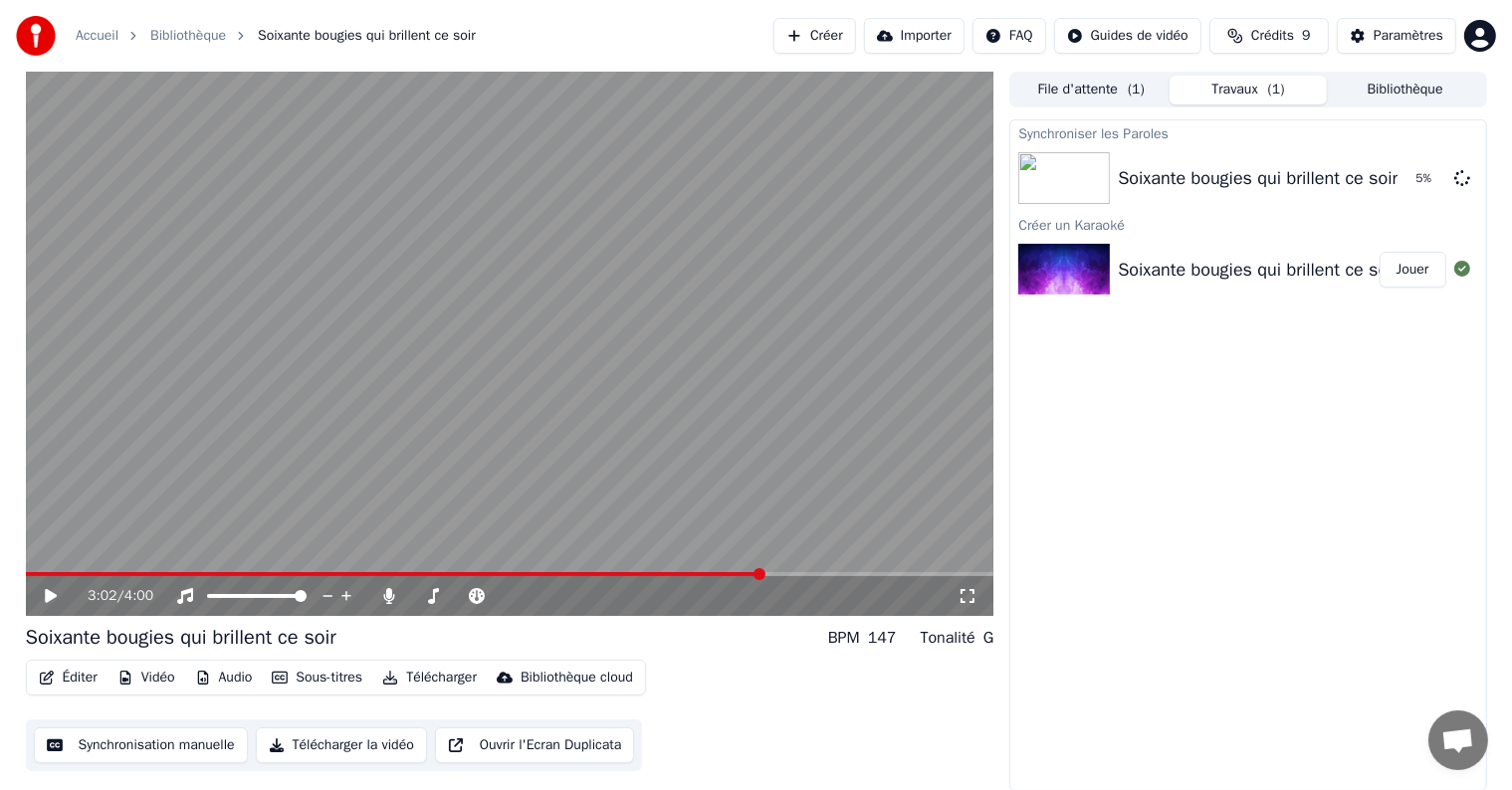 click on "Soixante bougies qui brillent ce soir_Reggae2 Jouer" at bounding box center (1247, 270) 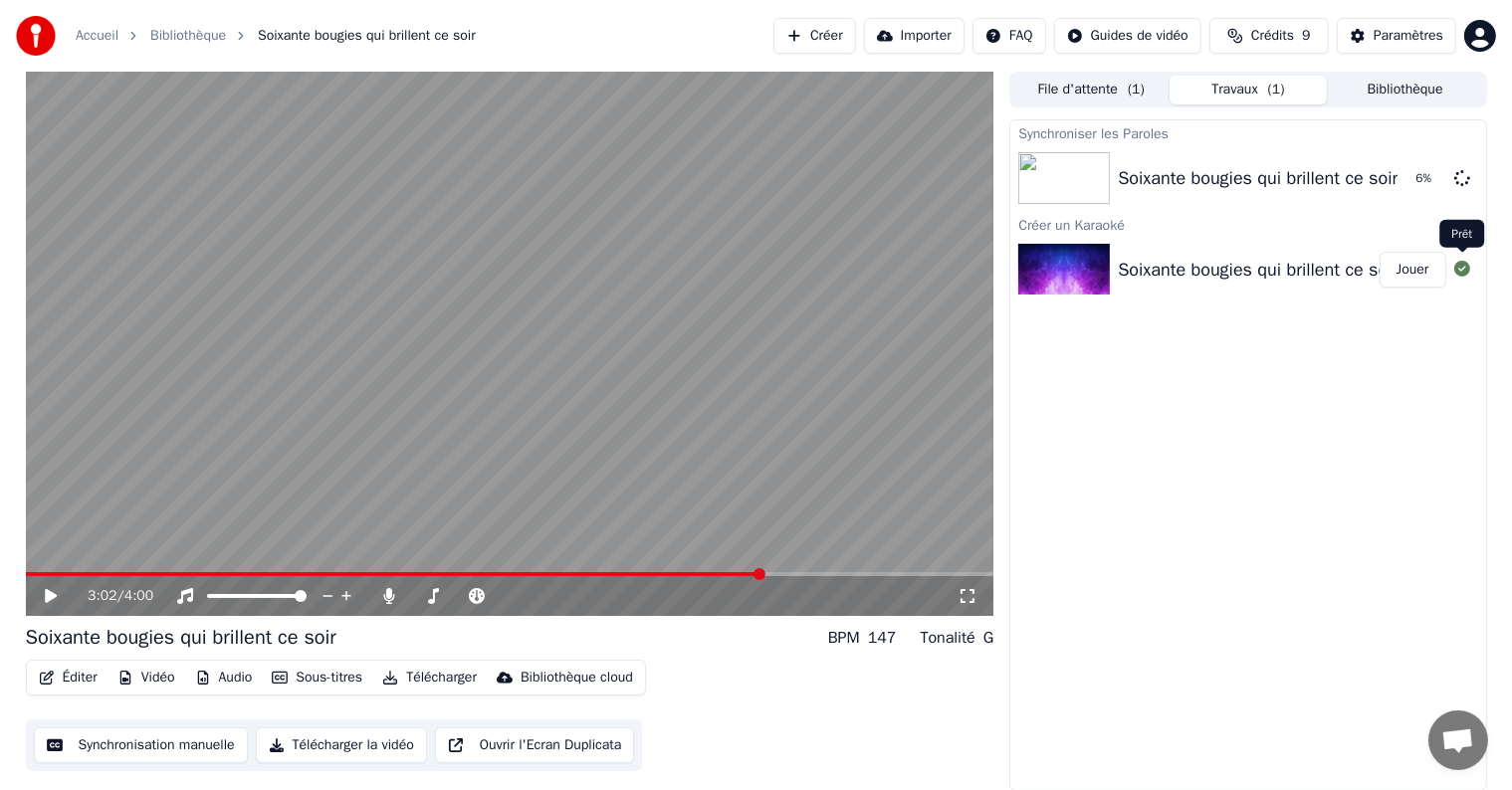 click 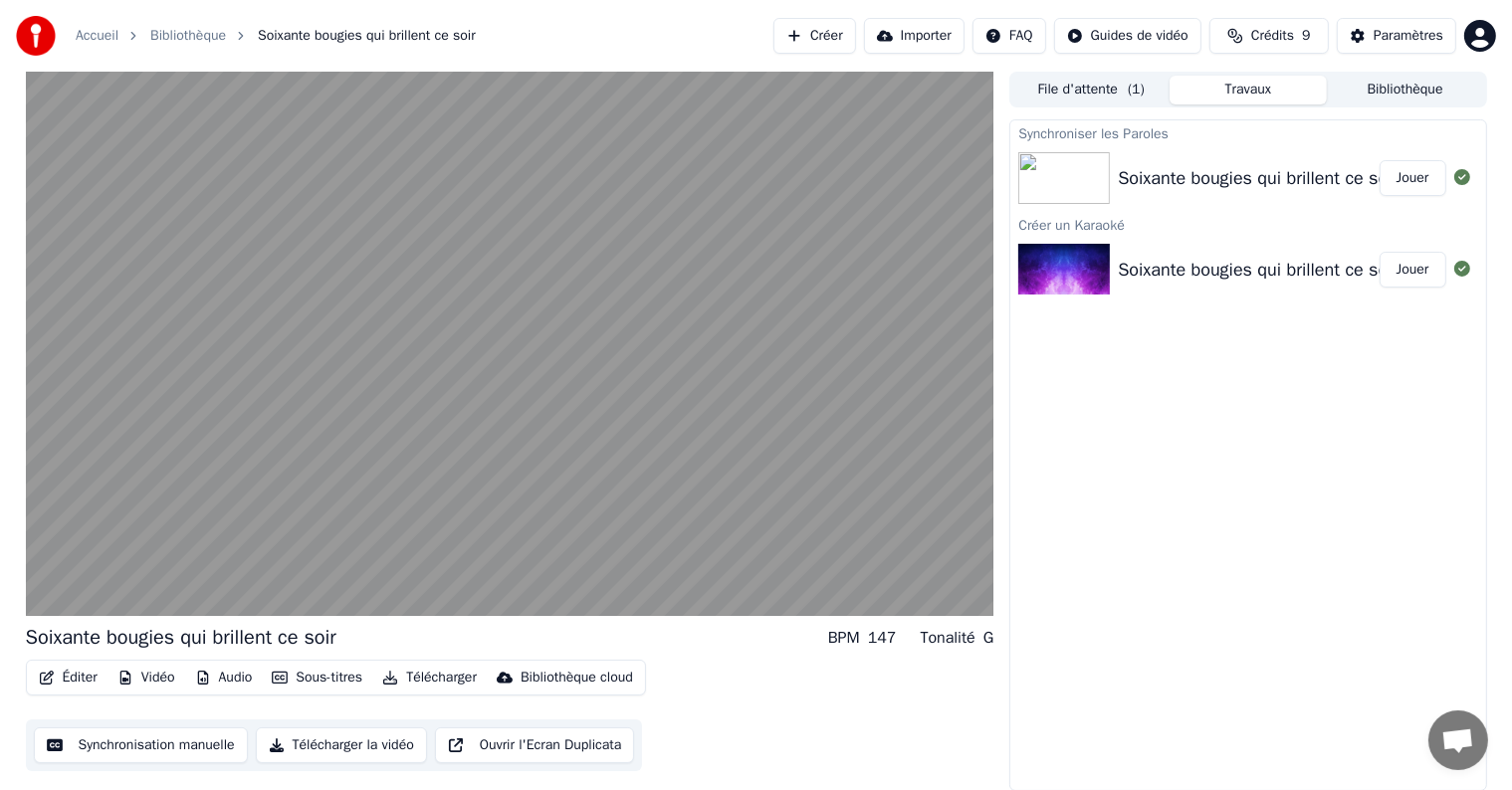 click on "Soixante bougies qui brillent ce soir" at bounding box center (1257, 178) 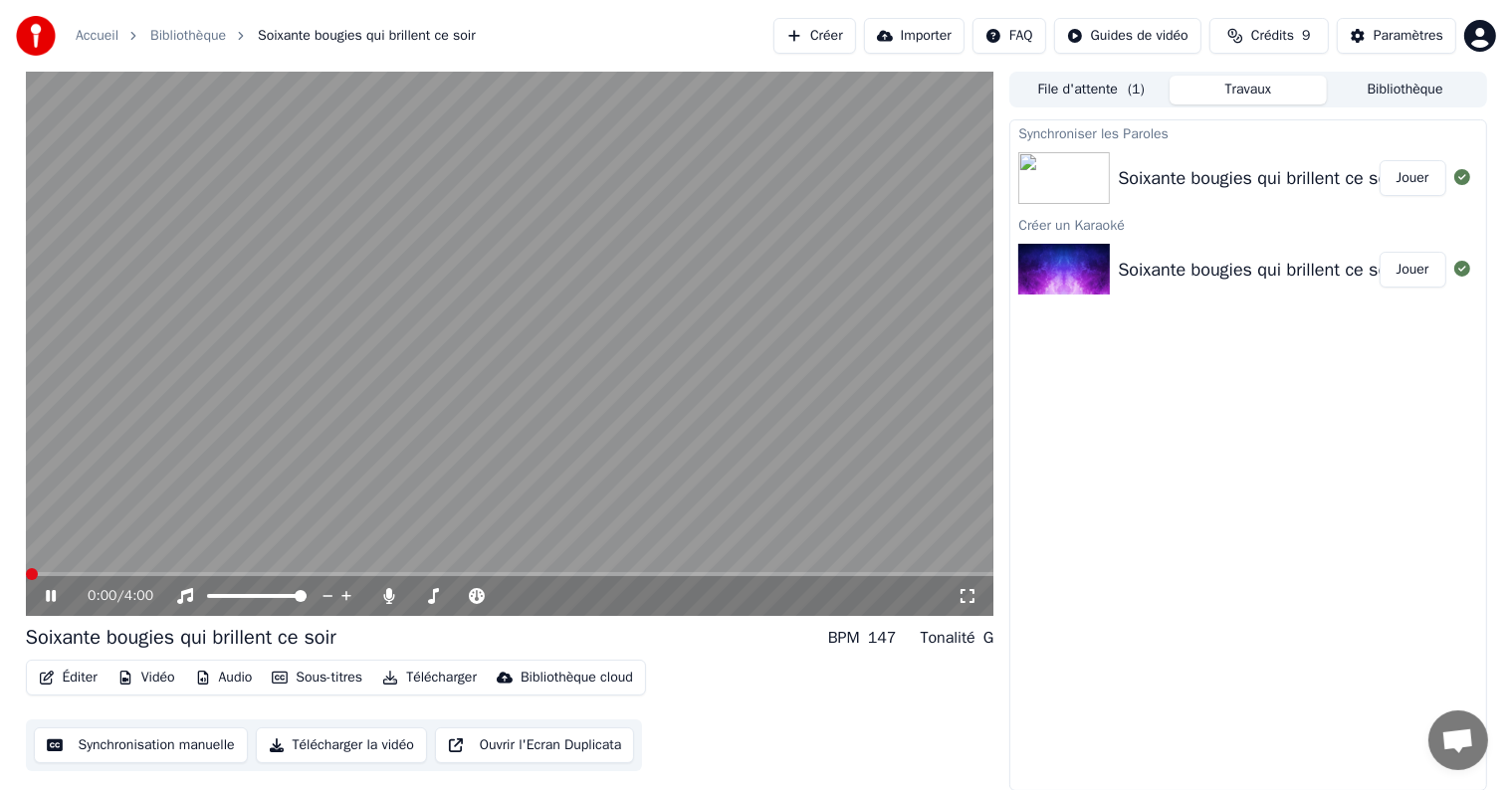 click at bounding box center [32, 574] 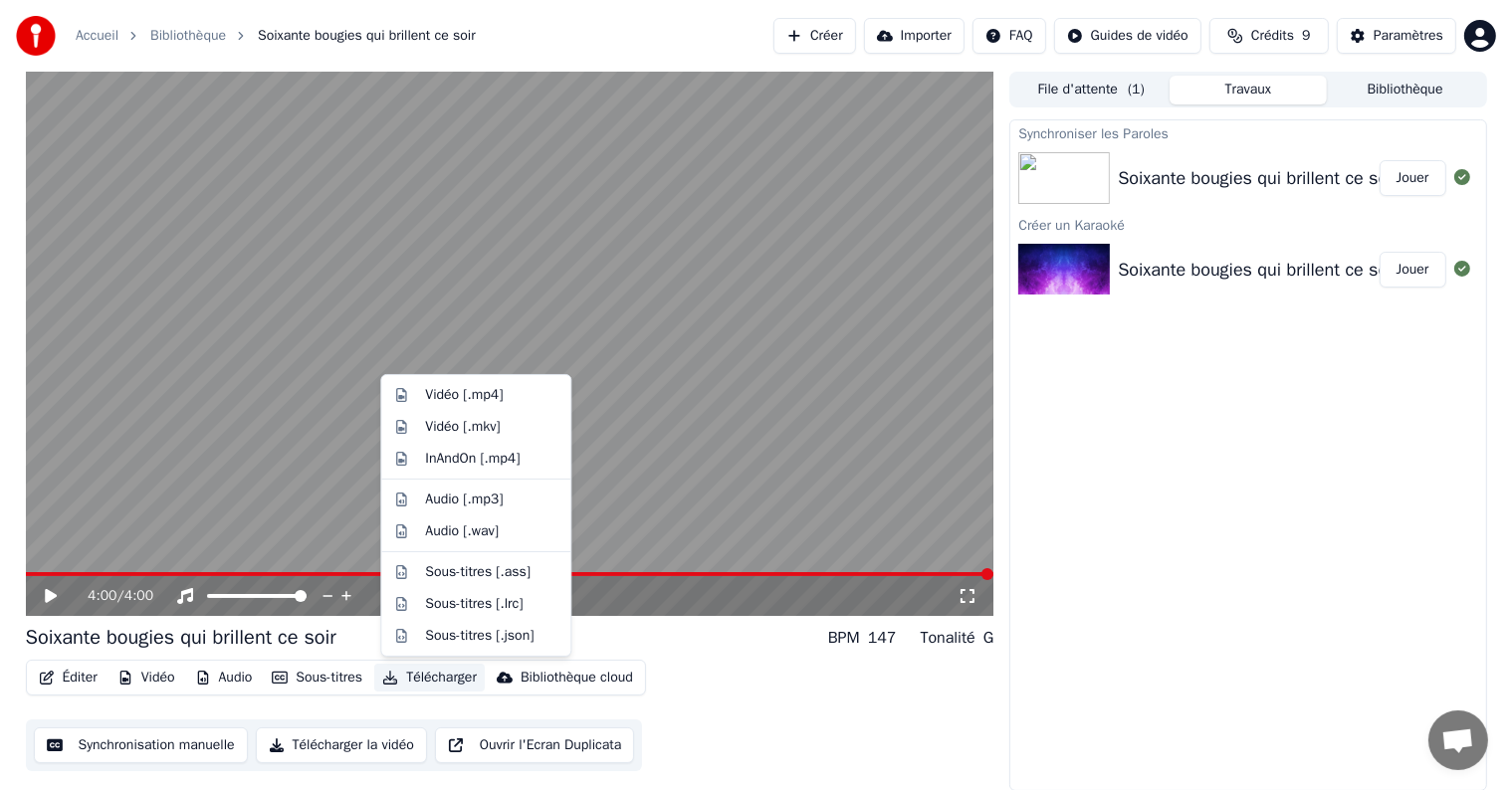 click on "Télécharger" at bounding box center (429, 678) 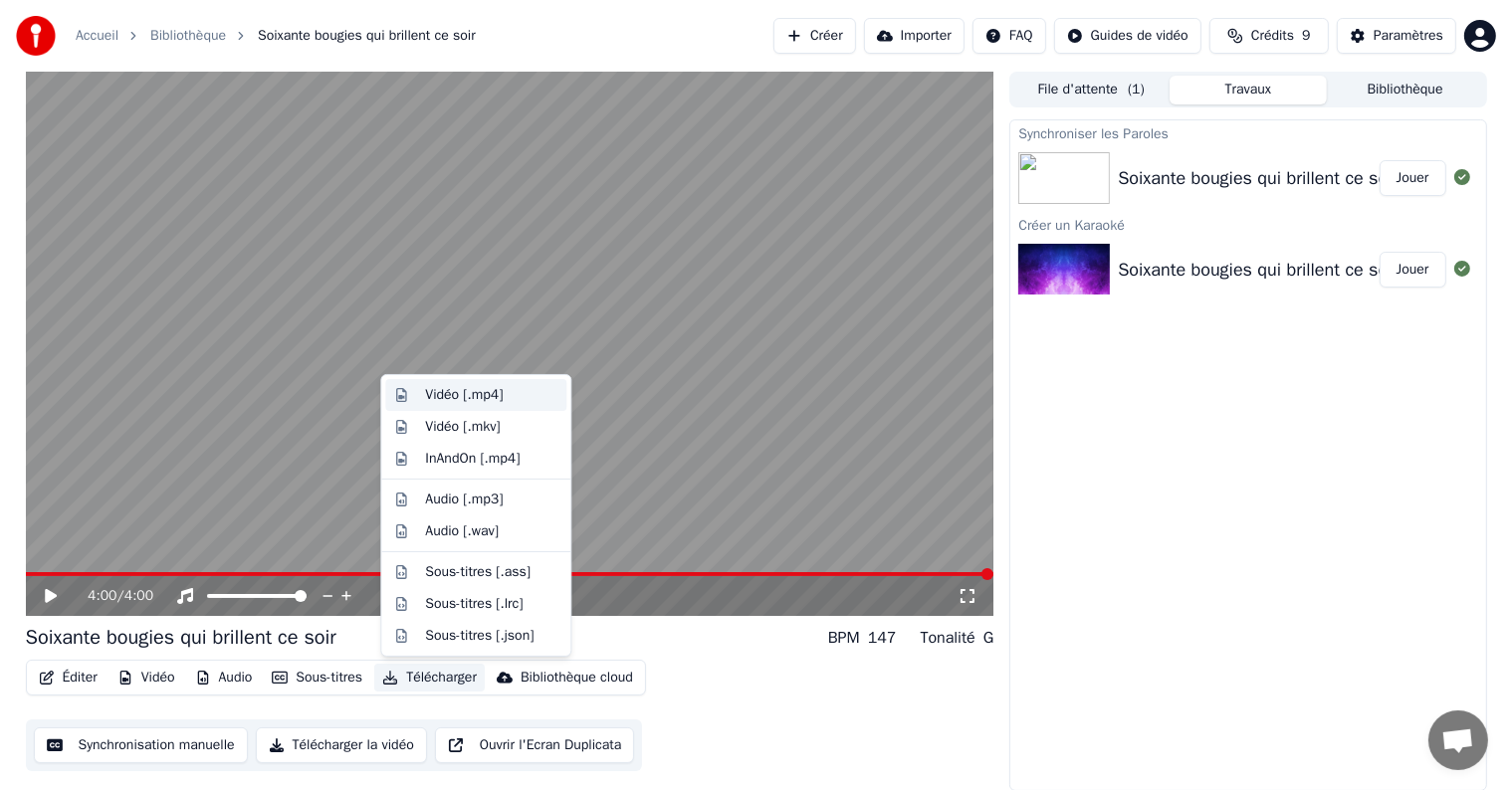 click on "Vidéo [.mp4]" at bounding box center (464, 395) 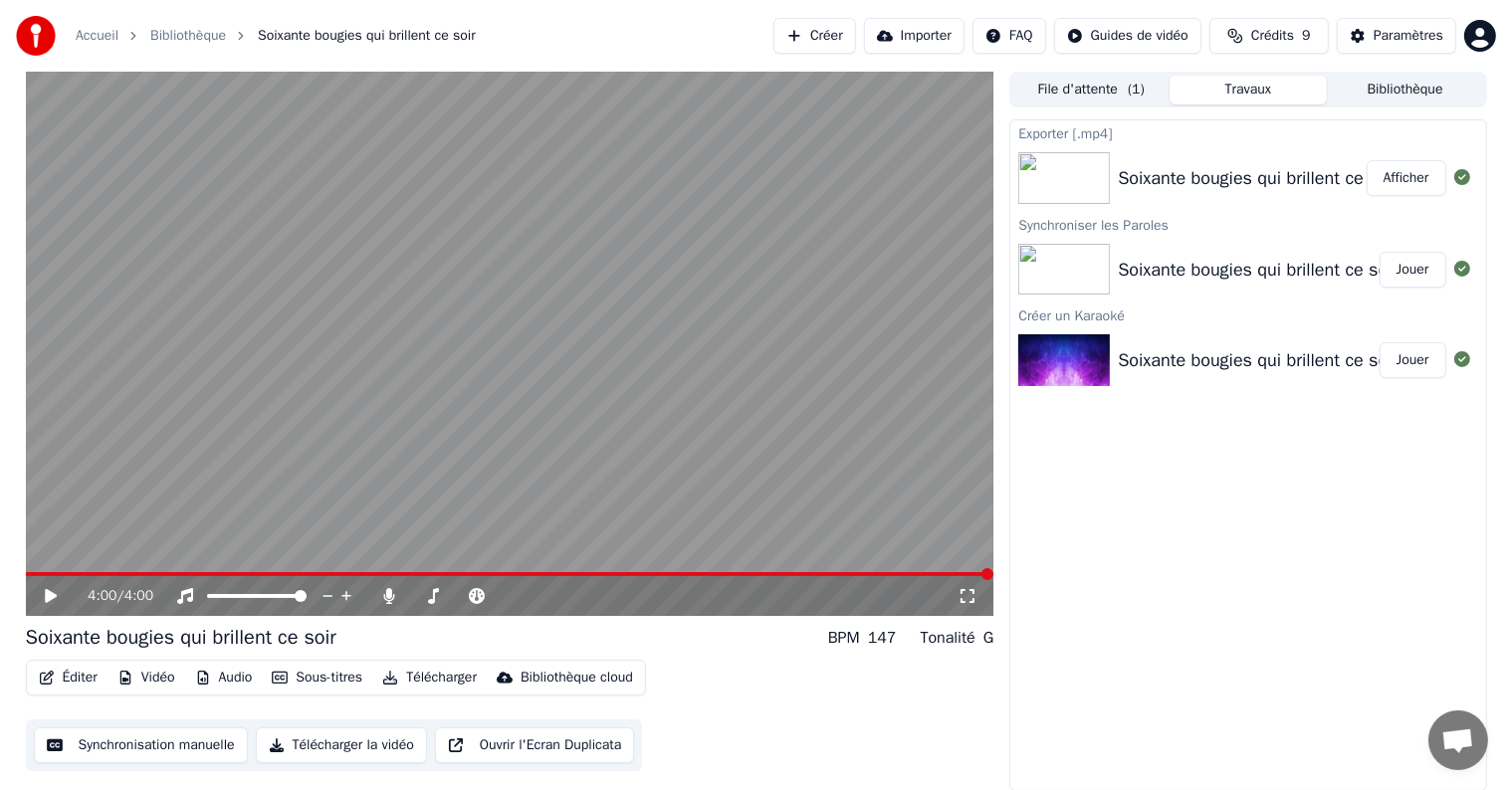 click on "Télécharger la vidéo" at bounding box center [341, 745] 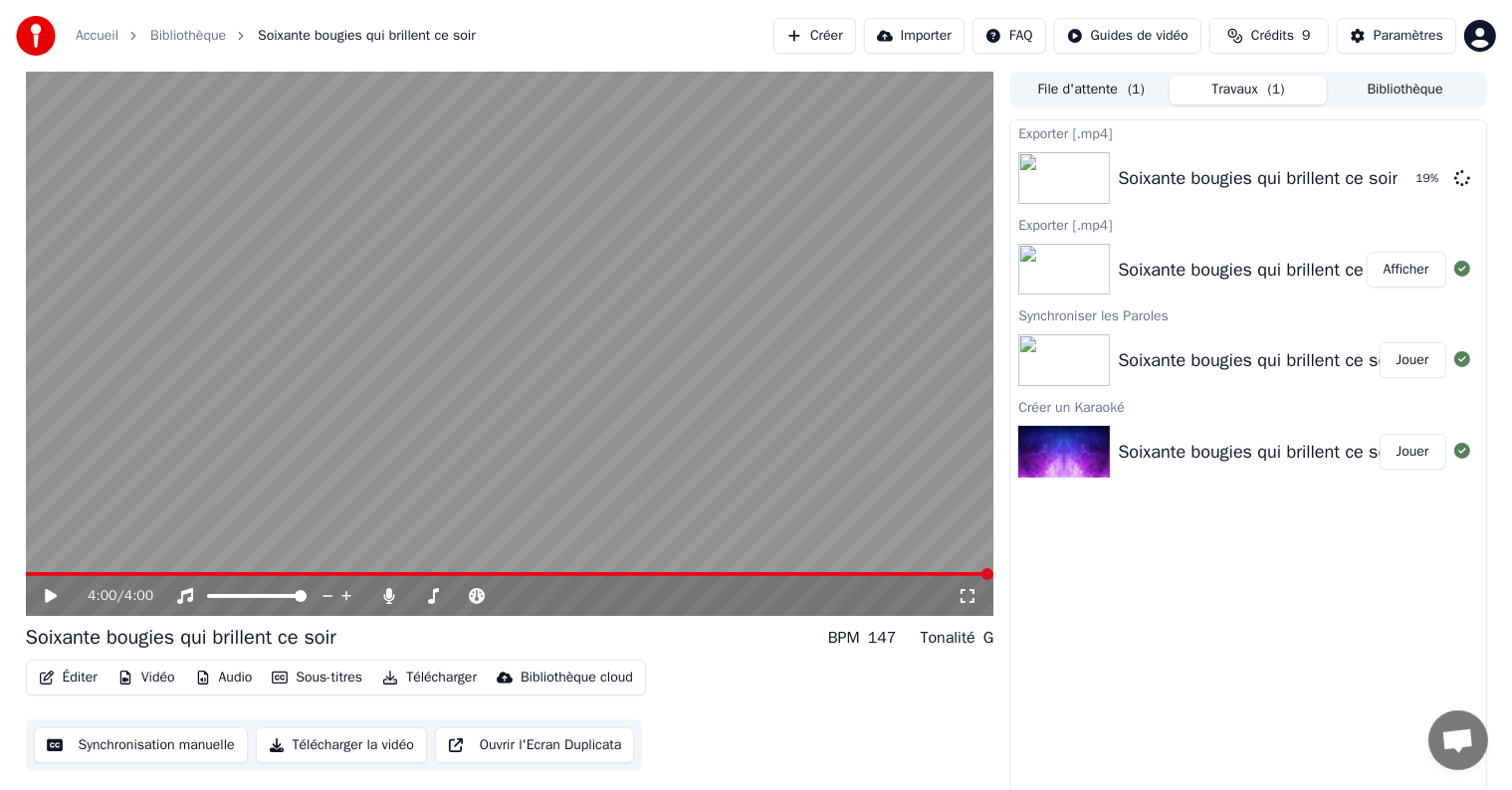 click on "Afficher" at bounding box center [1406, 270] 